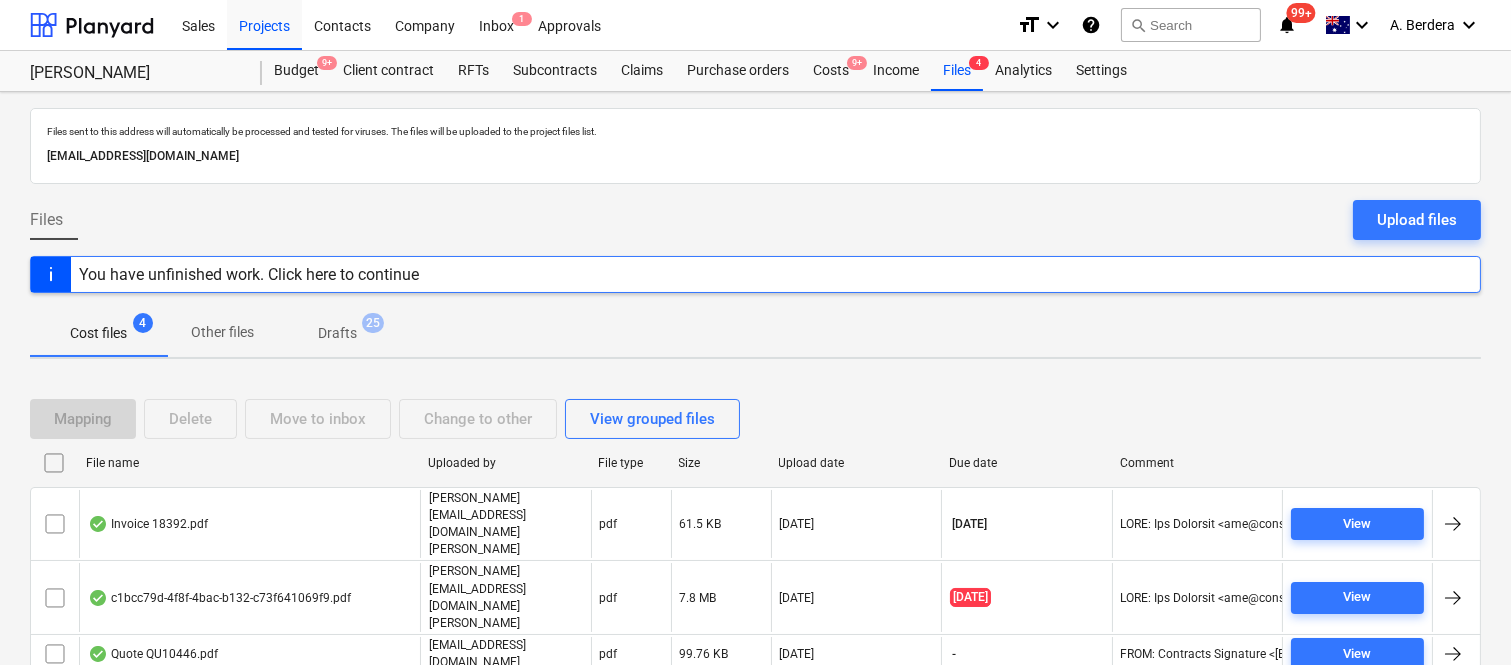 scroll, scrollTop: 43, scrollLeft: 0, axis: vertical 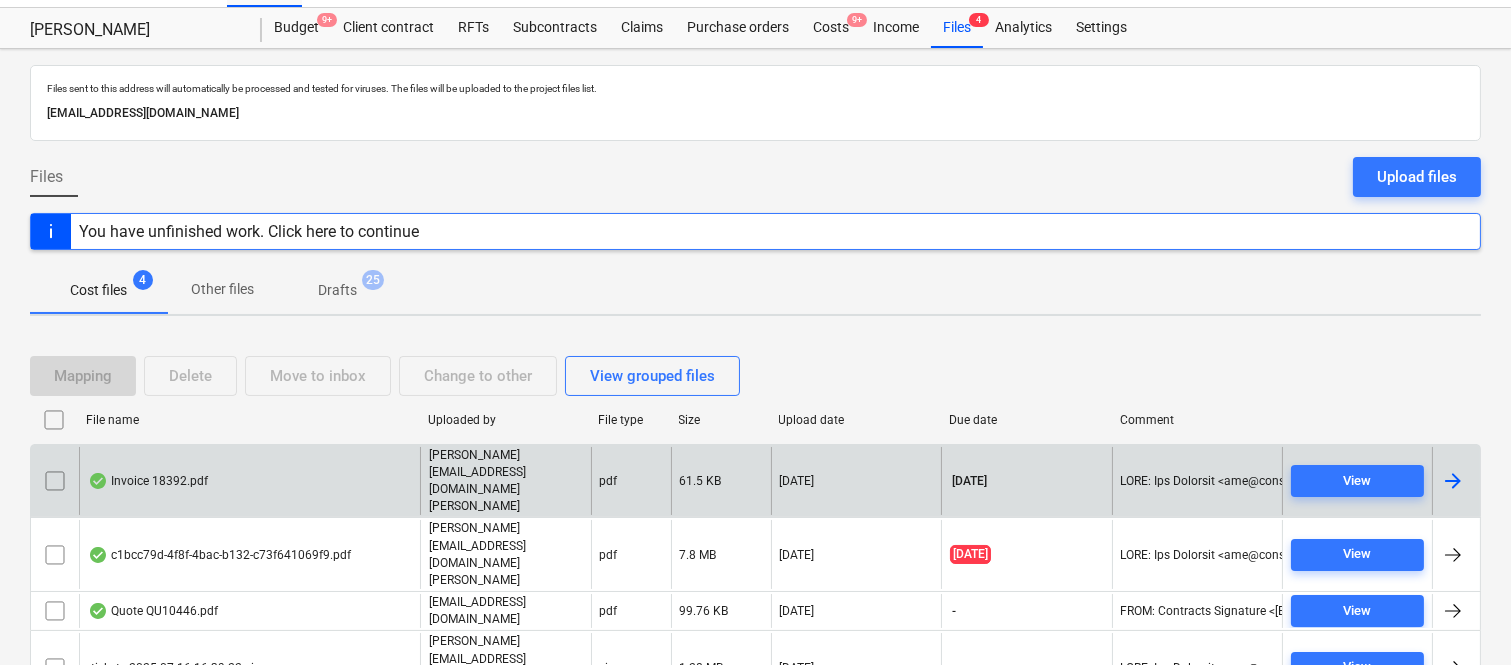 click on "Invoice 18392.pdf" at bounding box center (249, 481) 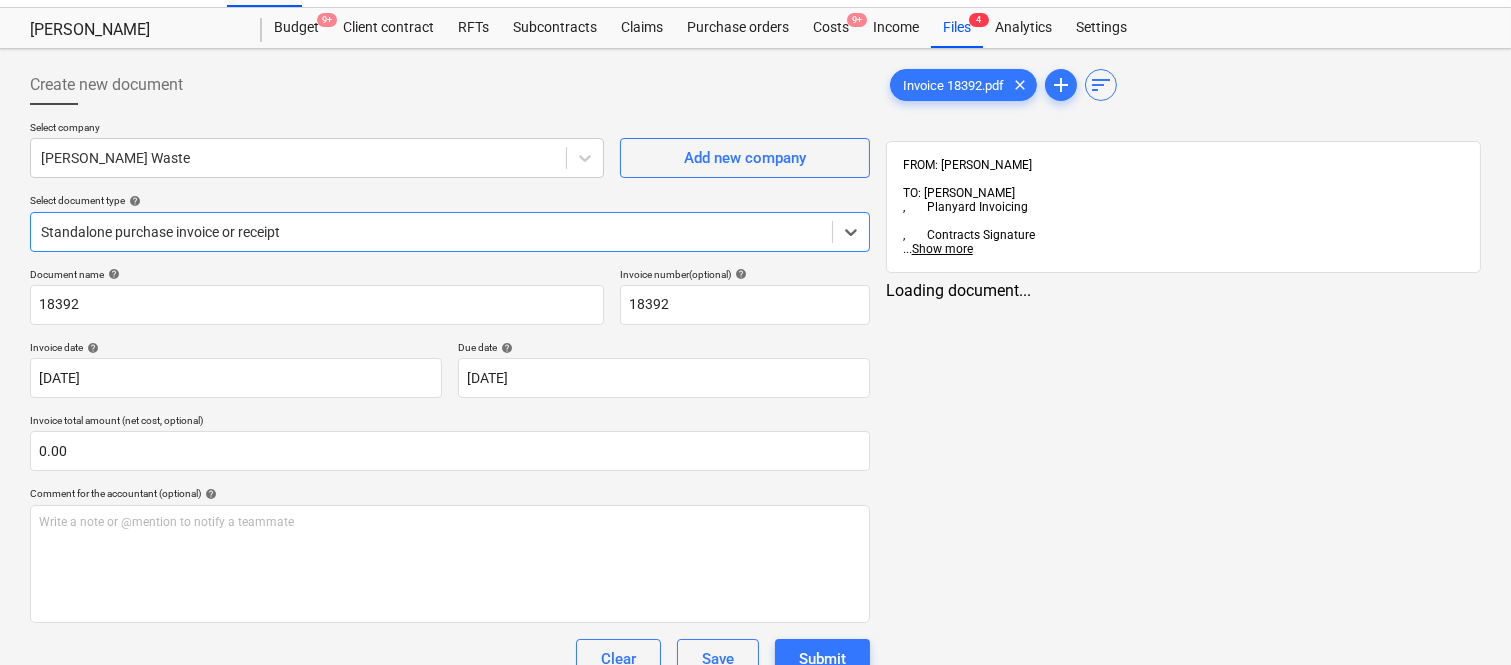 type on "18392" 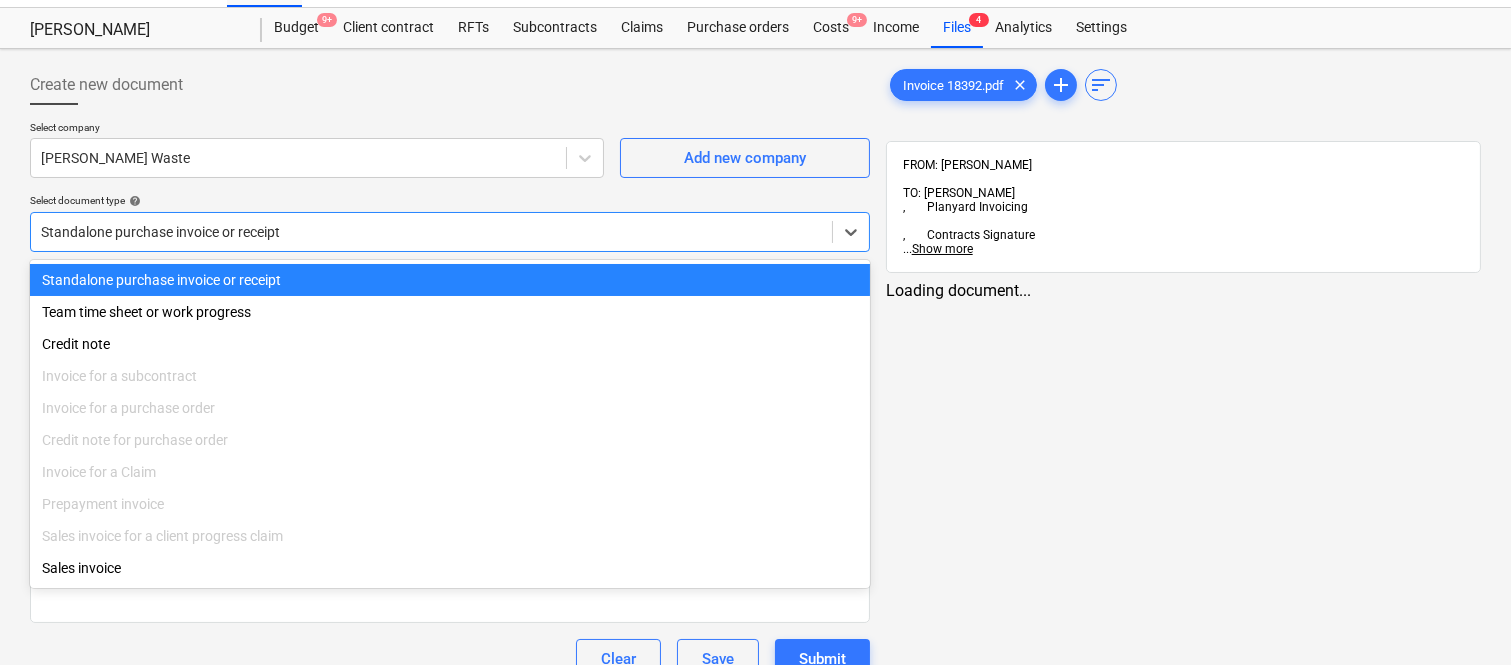 click at bounding box center [431, 232] 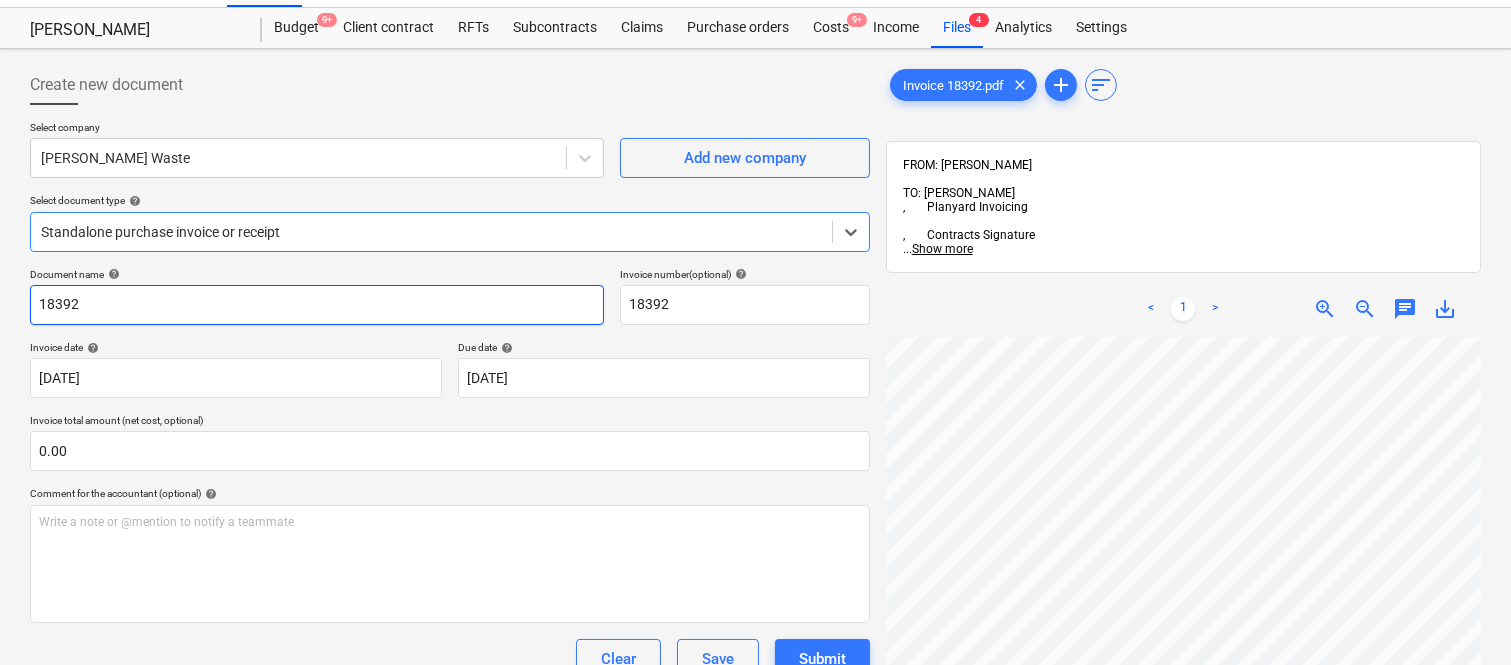 click on "18392" at bounding box center [317, 305] 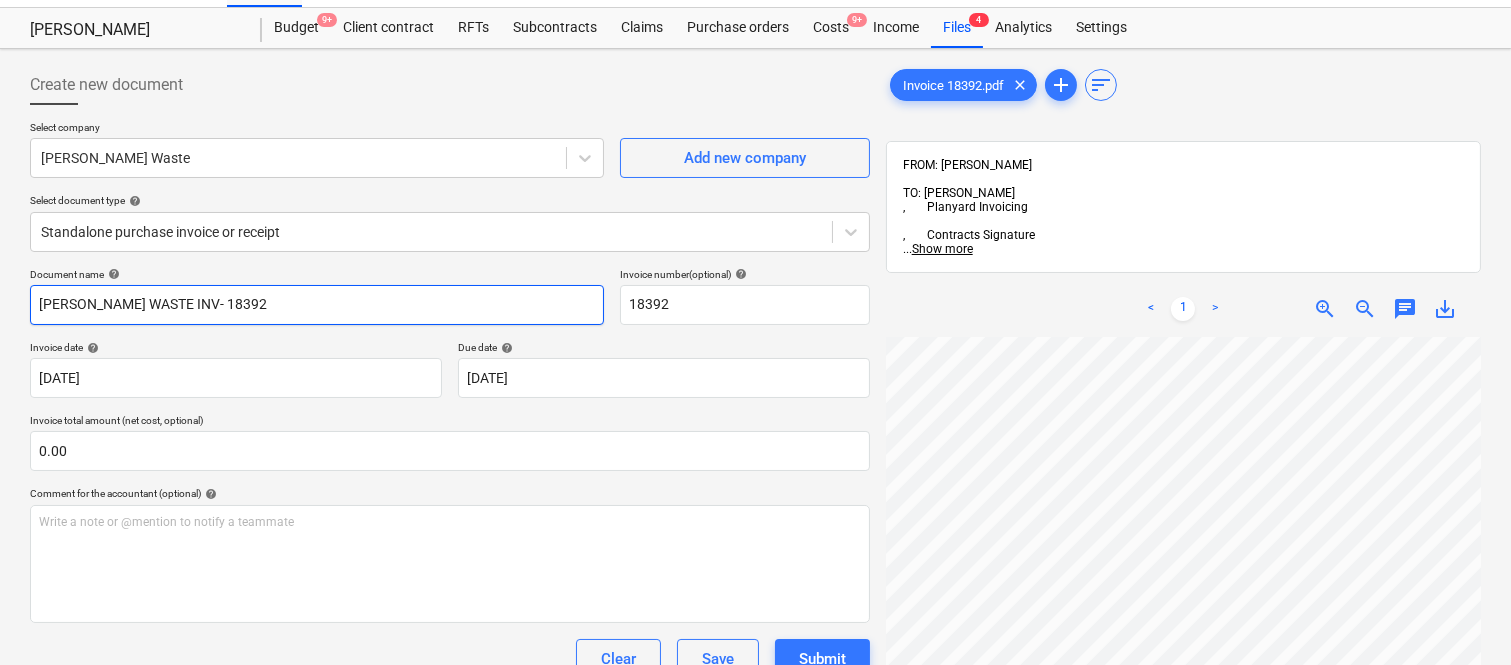 type on "[PERSON_NAME] WASTE INV- 18392" 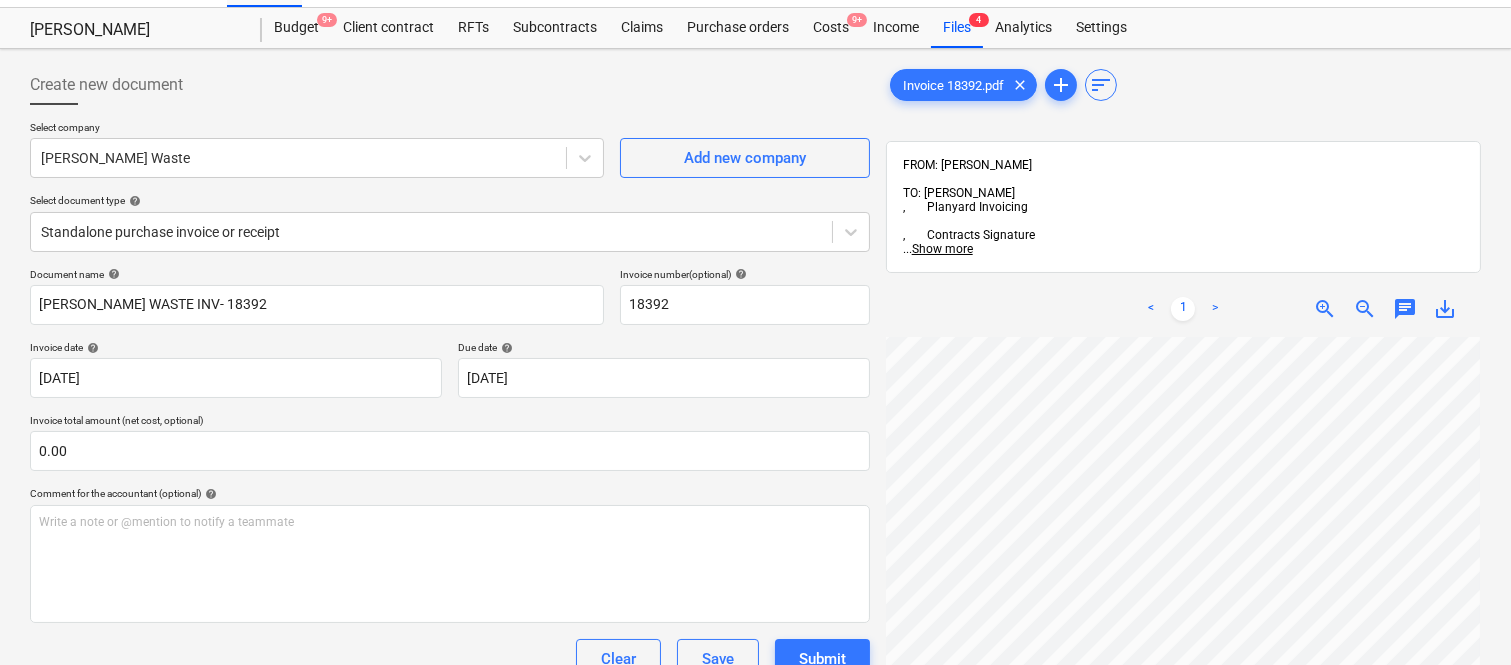 scroll, scrollTop: 554, scrollLeft: 455, axis: both 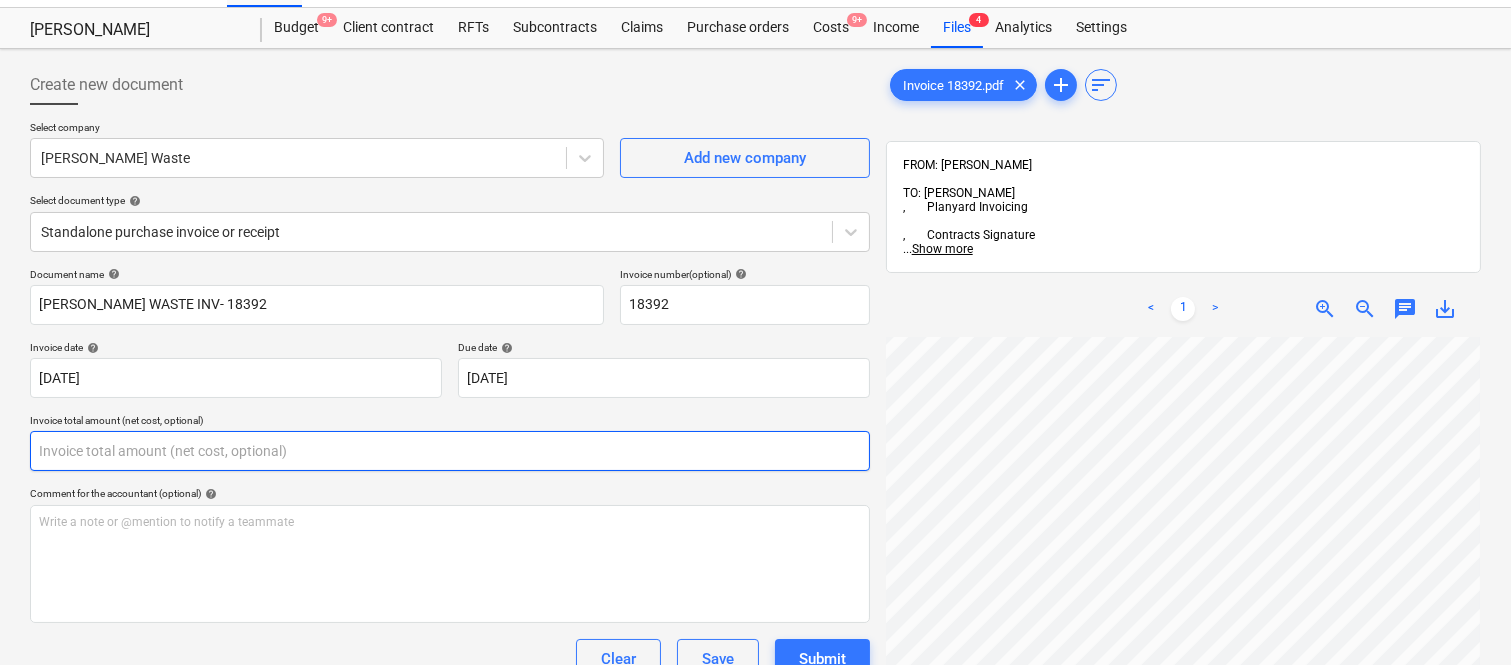 click at bounding box center [450, 451] 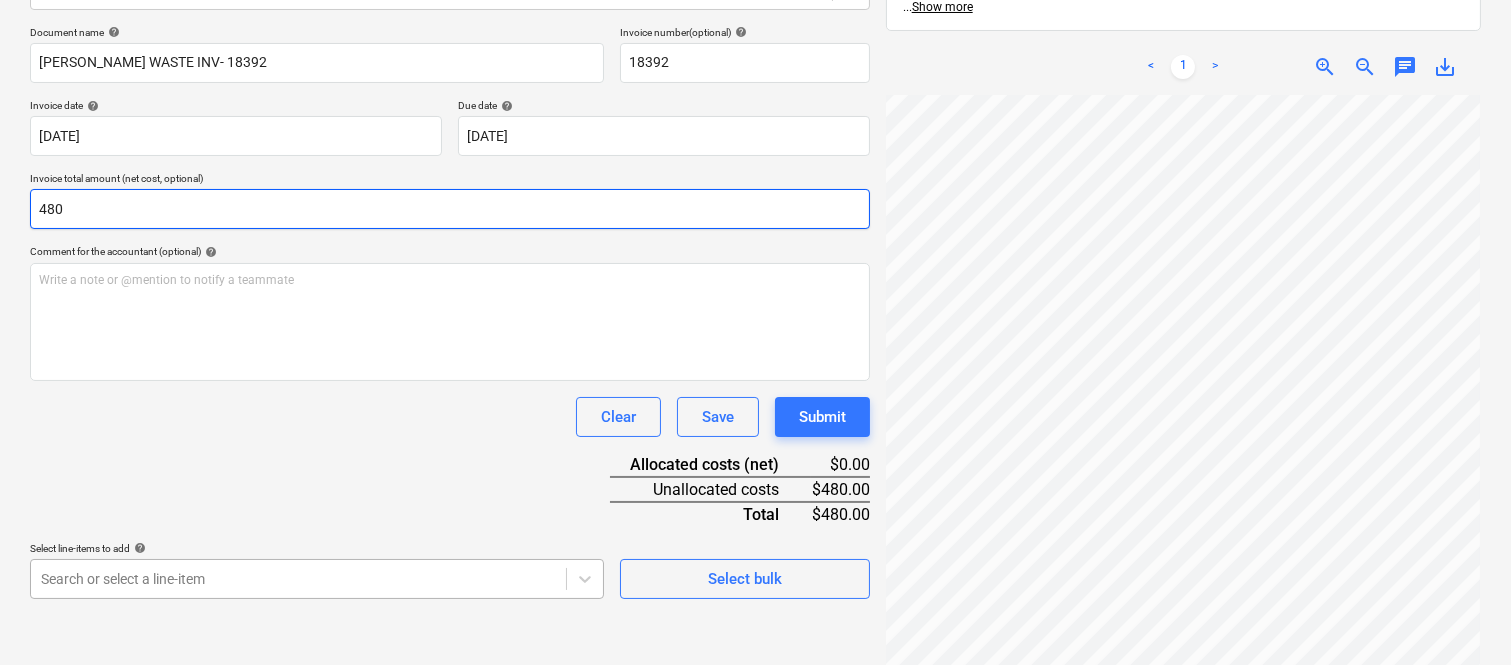 type on "480" 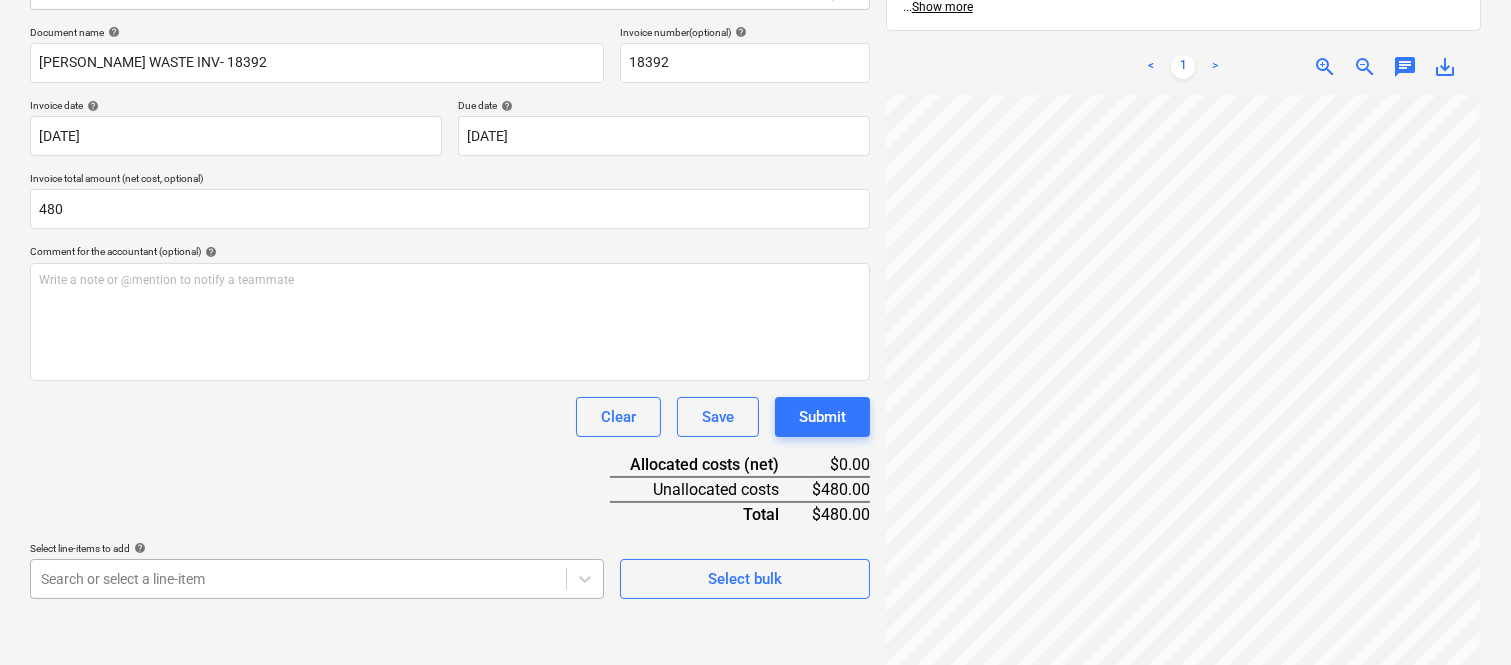 click on "Sales Projects Contacts Company Inbox 1 Approvals format_size keyboard_arrow_down help search Search notifications 99+ keyboard_arrow_down A. Berdera keyboard_arrow_down Della Rosa Della Rosa Budget 9+ Client contract RFTs Subcontracts Claims Purchase orders Costs 9+ Income Files 4 Analytics Settings Create new document Select company Saunders Waste   Add new company Select document type help Standalone purchase invoice or receipt Document name help SAUNDERS WASTE INV- 18392 Invoice number  (optional) help 18392 Invoice date help 28 Jul 2025 28.07.2025 Press the down arrow key to interact with the calendar and
select a date. Press the question mark key to get the keyboard shortcuts for changing dates. Due date help 31 Aug 2025 31.08.2025 Press the down arrow key to interact with the calendar and
select a date. Press the question mark key to get the keyboard shortcuts for changing dates. Invoice total amount (net cost, optional) 480 Comment for the accountant (optional) help ﻿ Clear Save Submit add" at bounding box center (755, 47) 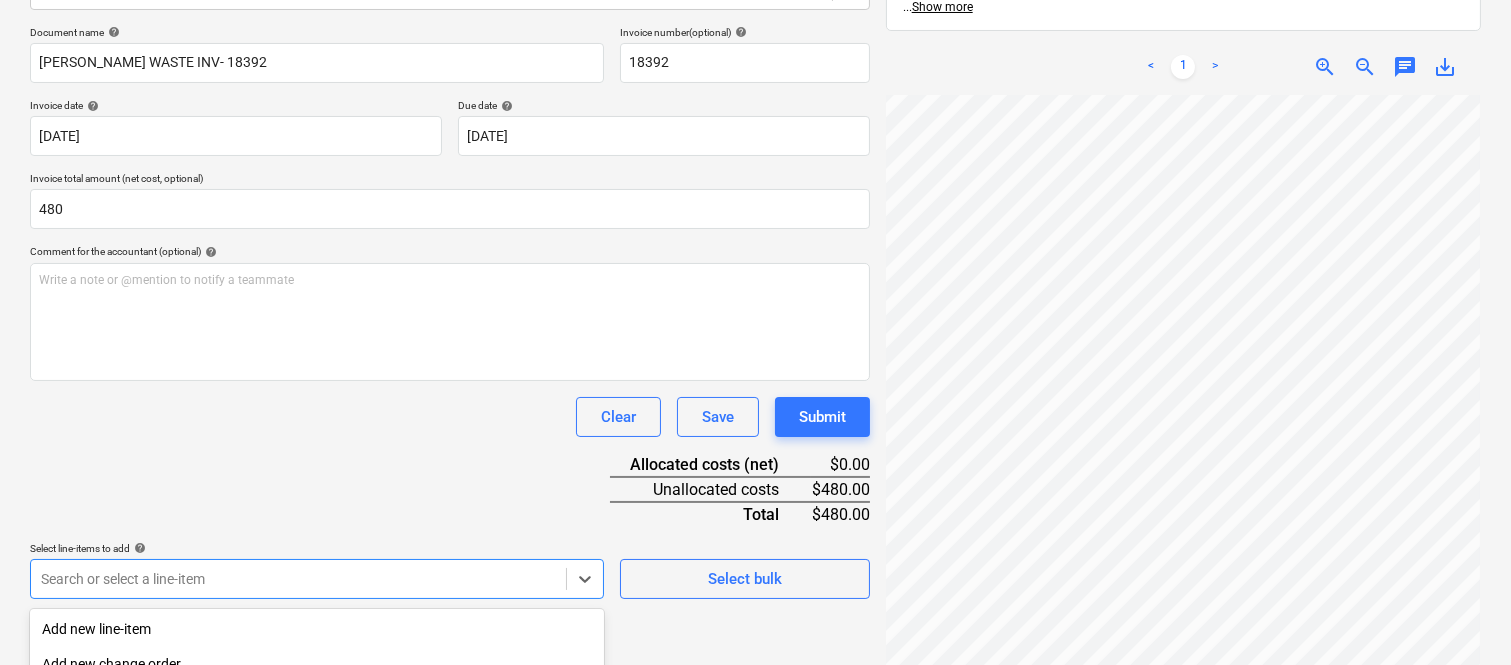 scroll, scrollTop: 532, scrollLeft: 0, axis: vertical 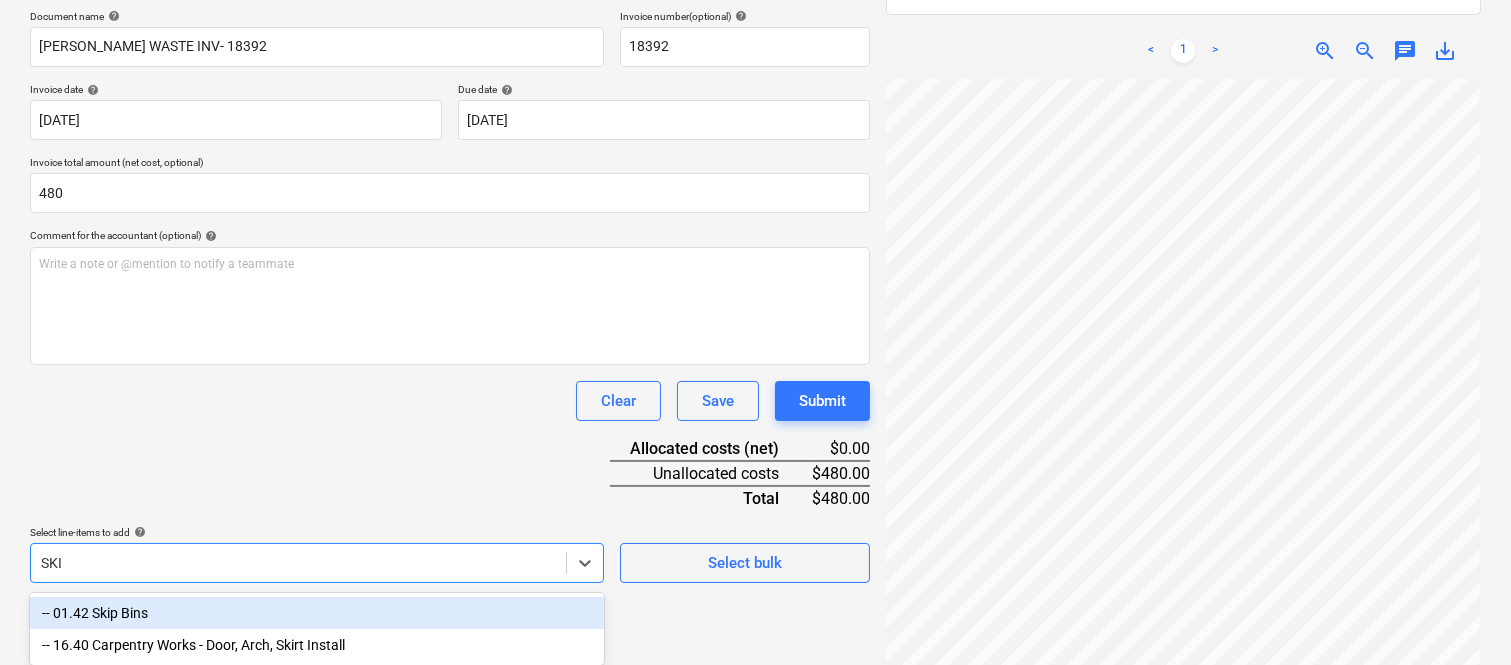 type on "SKIP" 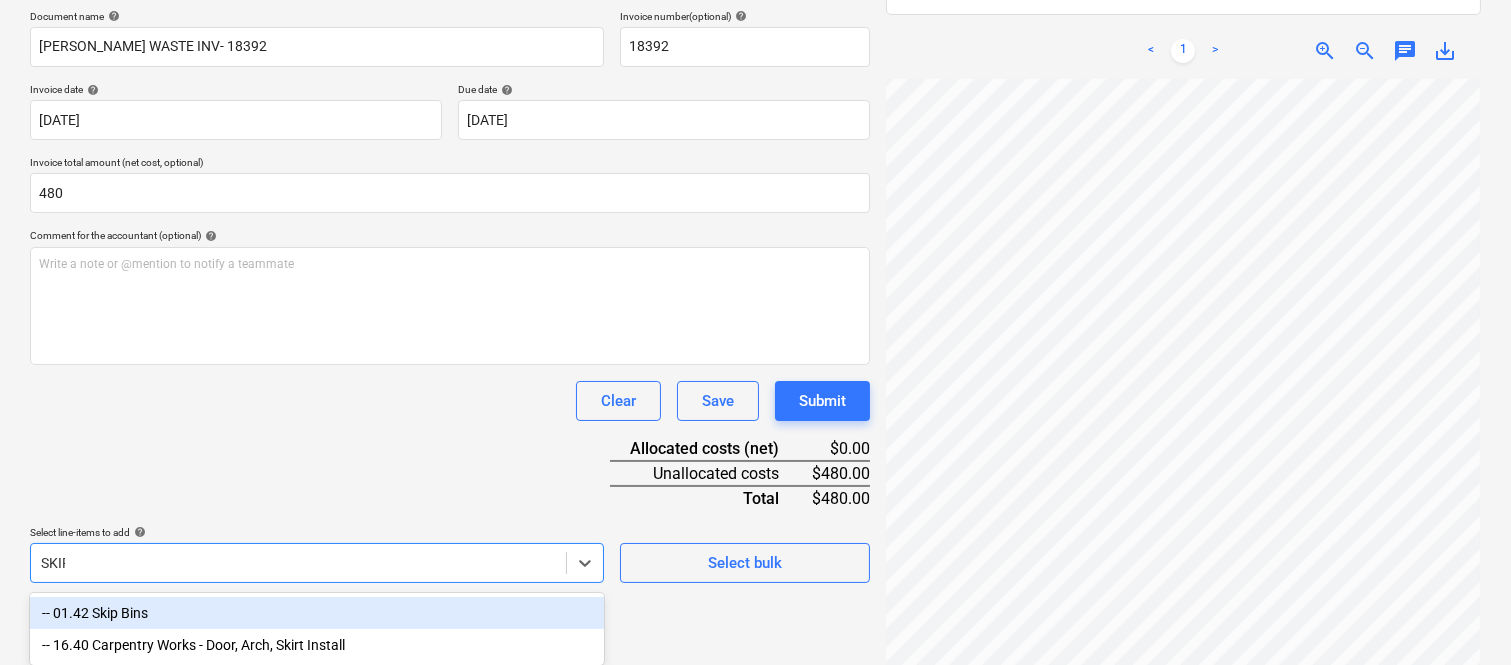 scroll, scrollTop: 285, scrollLeft: 0, axis: vertical 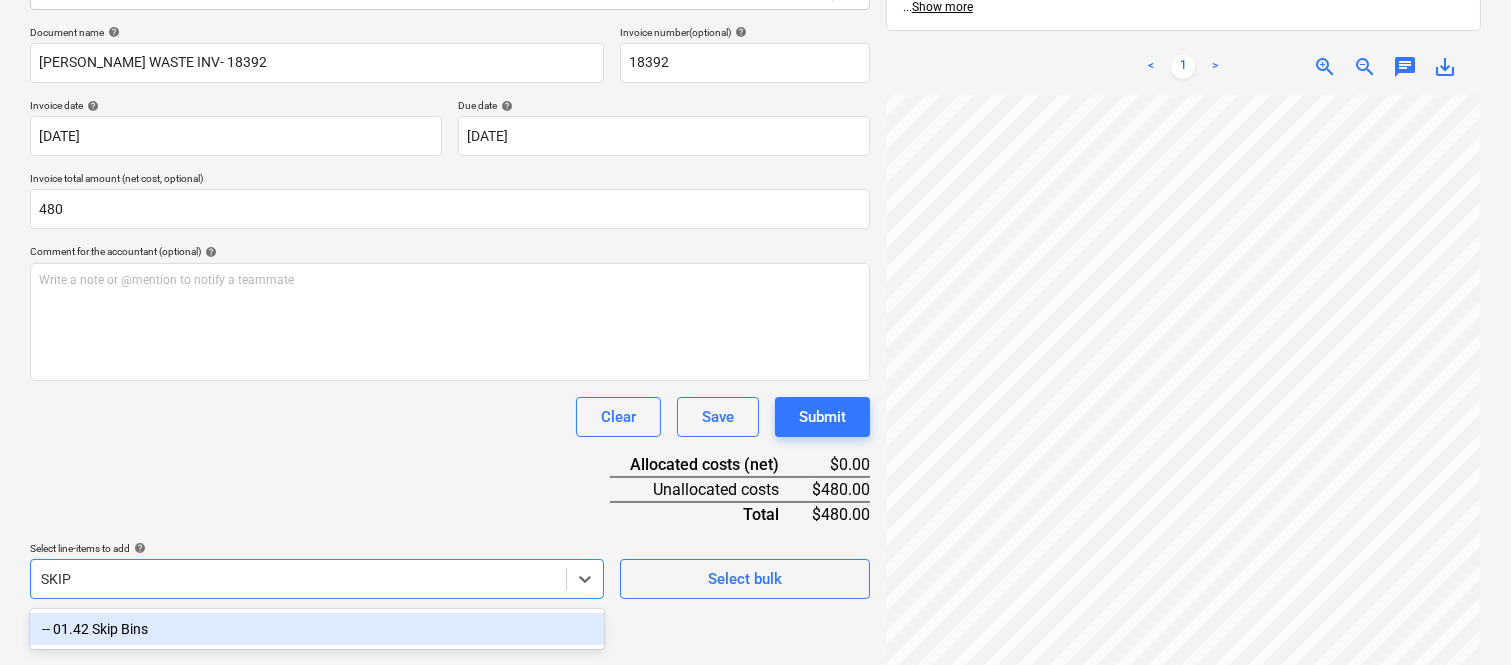 click on "--  01.42 Skip Bins" at bounding box center [317, 629] 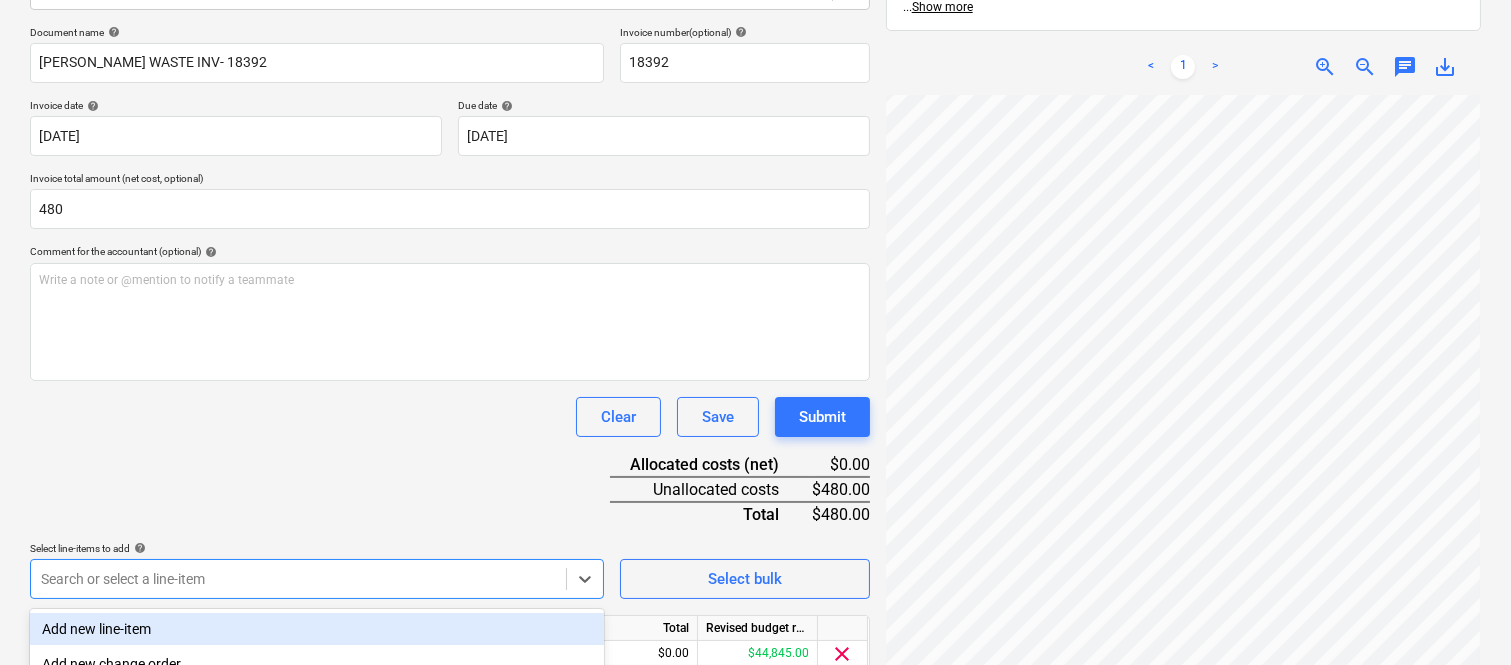 click on "Document name help SAUNDERS WASTE INV- 18392 Invoice number  (optional) help 18392 Invoice date help 28 Jul 2025 28.07.2025 Press the down arrow key to interact with the calendar and
select a date. Press the question mark key to get the keyboard shortcuts for changing dates. Due date help 31 Aug 2025 31.08.2025 Press the down arrow key to interact with the calendar and
select a date. Press the question mark key to get the keyboard shortcuts for changing dates. Invoice total amount (net cost, optional) 480 Comment for the accountant (optional) help Write a note or @mention to notify a teammate ﻿ Clear Save Submit Allocated costs (net) $0.00 Unallocated costs $480.00 Total $480.00 Select line-items to add help option --  01.42 Skip Bins, selected. option Add new line-item focused, 1 of 184. 184 results available. Use Up and Down to choose options, press Enter to select the currently focused option, press Escape to exit the menu, press Tab to select the option and exit the menu. Select bulk Line-item name" at bounding box center [450, 378] 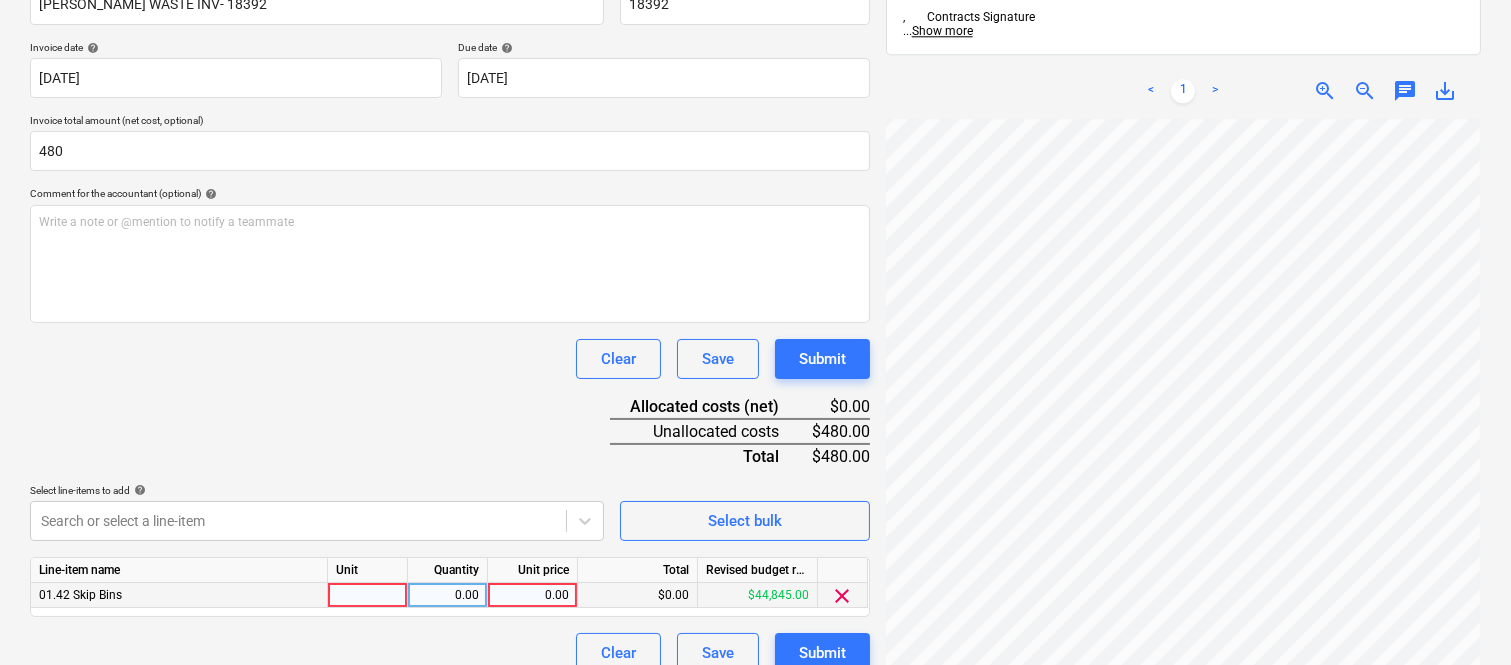 scroll, scrollTop: 367, scrollLeft: 0, axis: vertical 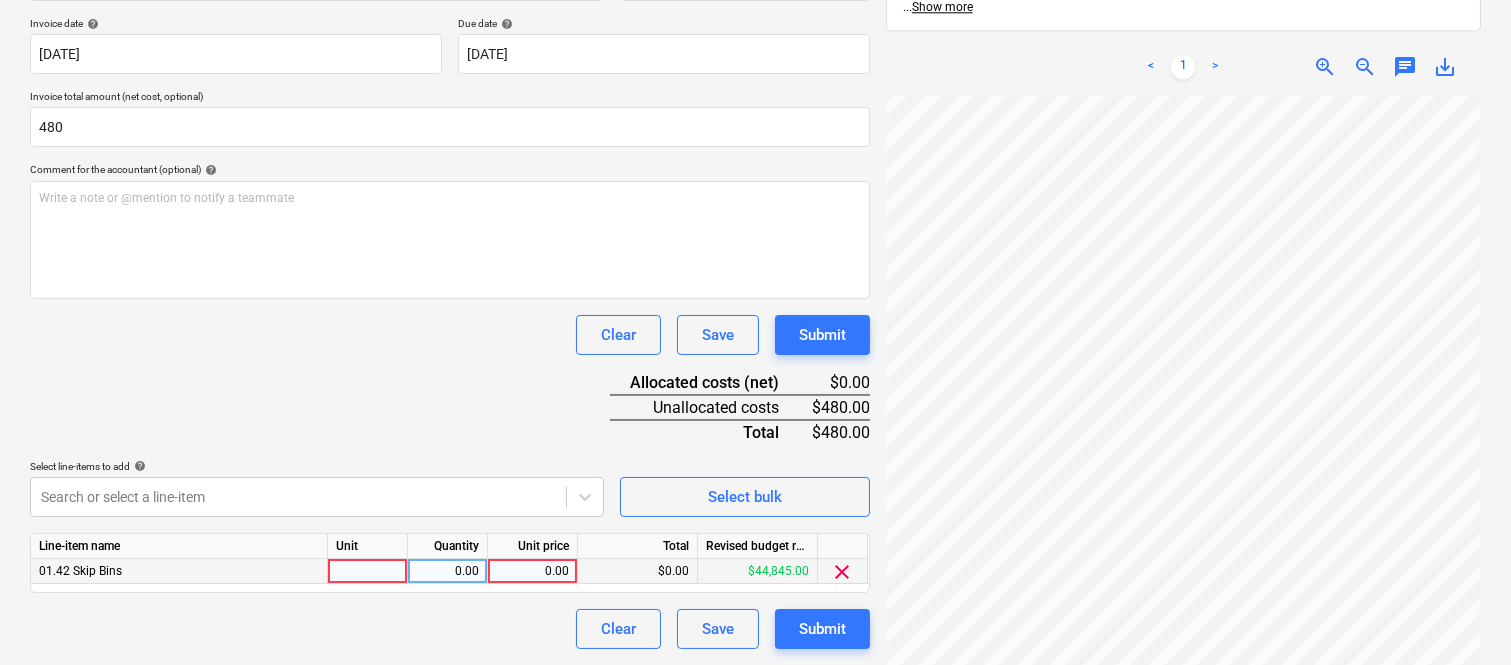click at bounding box center (368, 571) 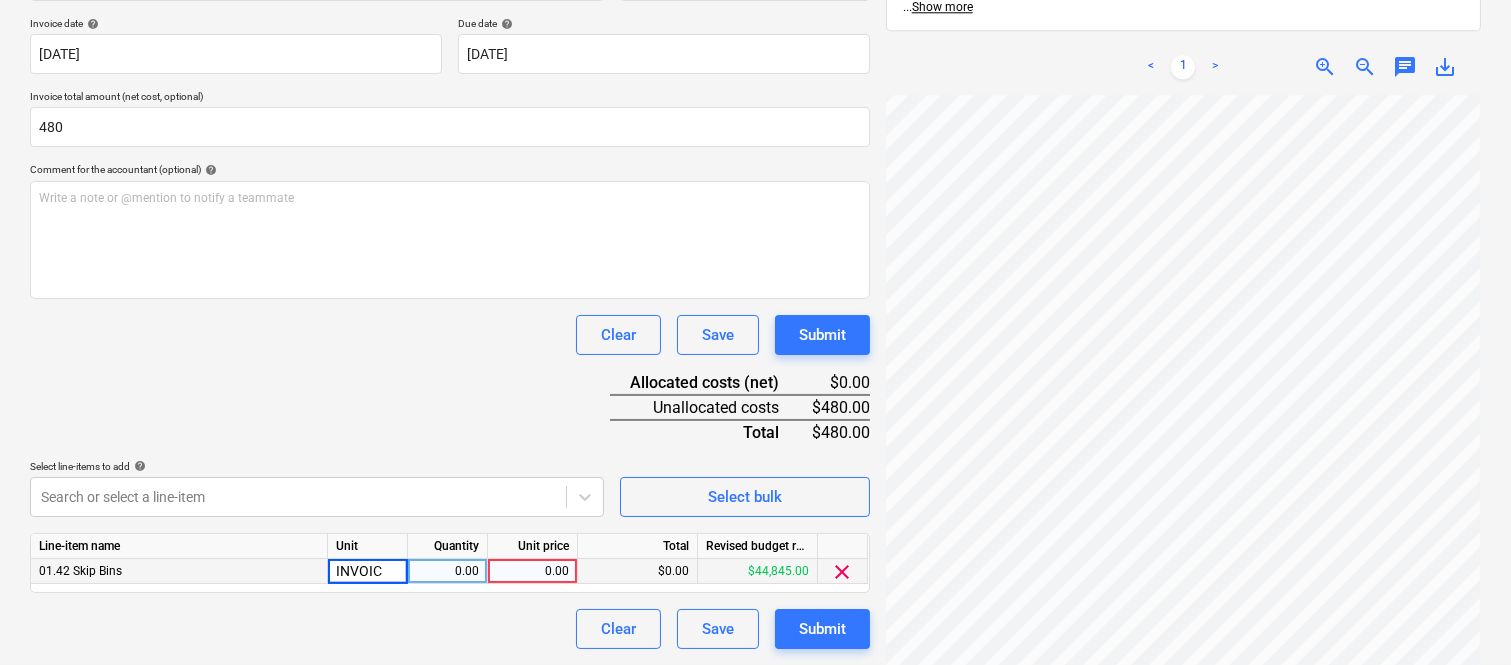 type on "INVOICE" 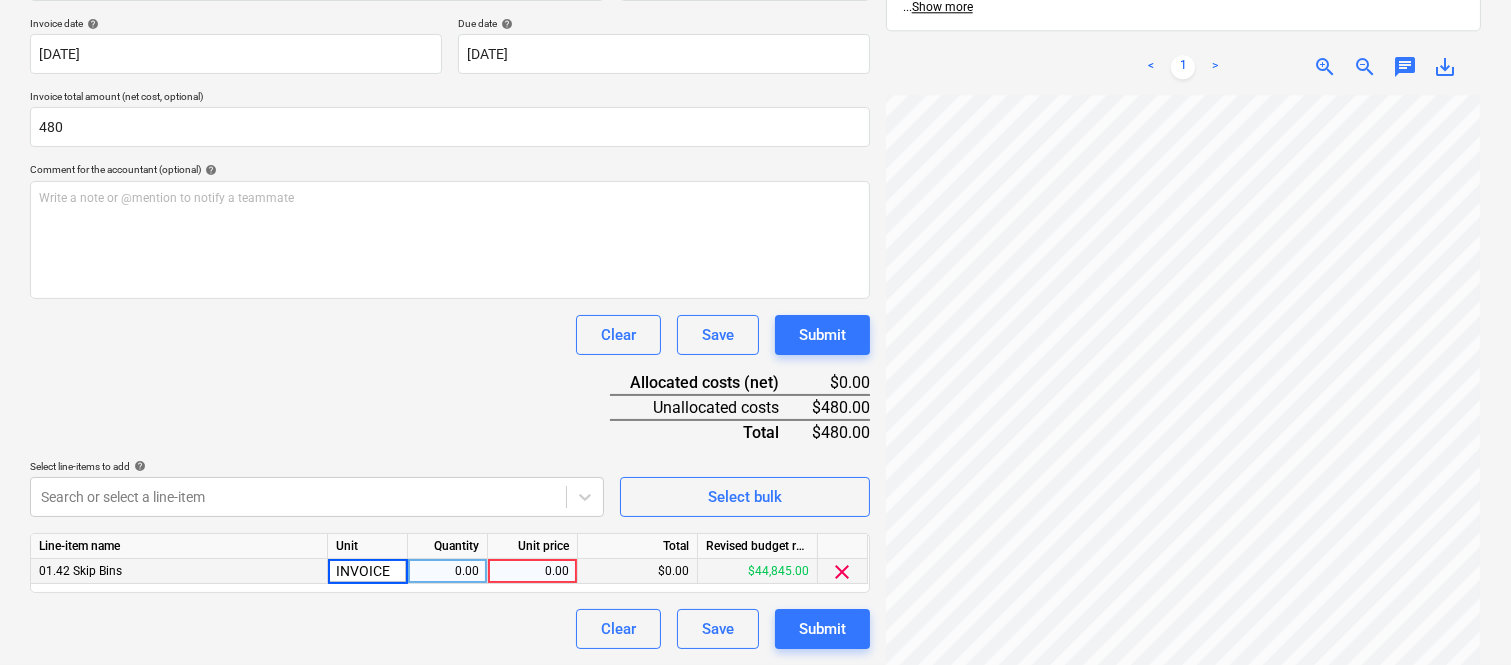 click on "0.00" at bounding box center [447, 571] 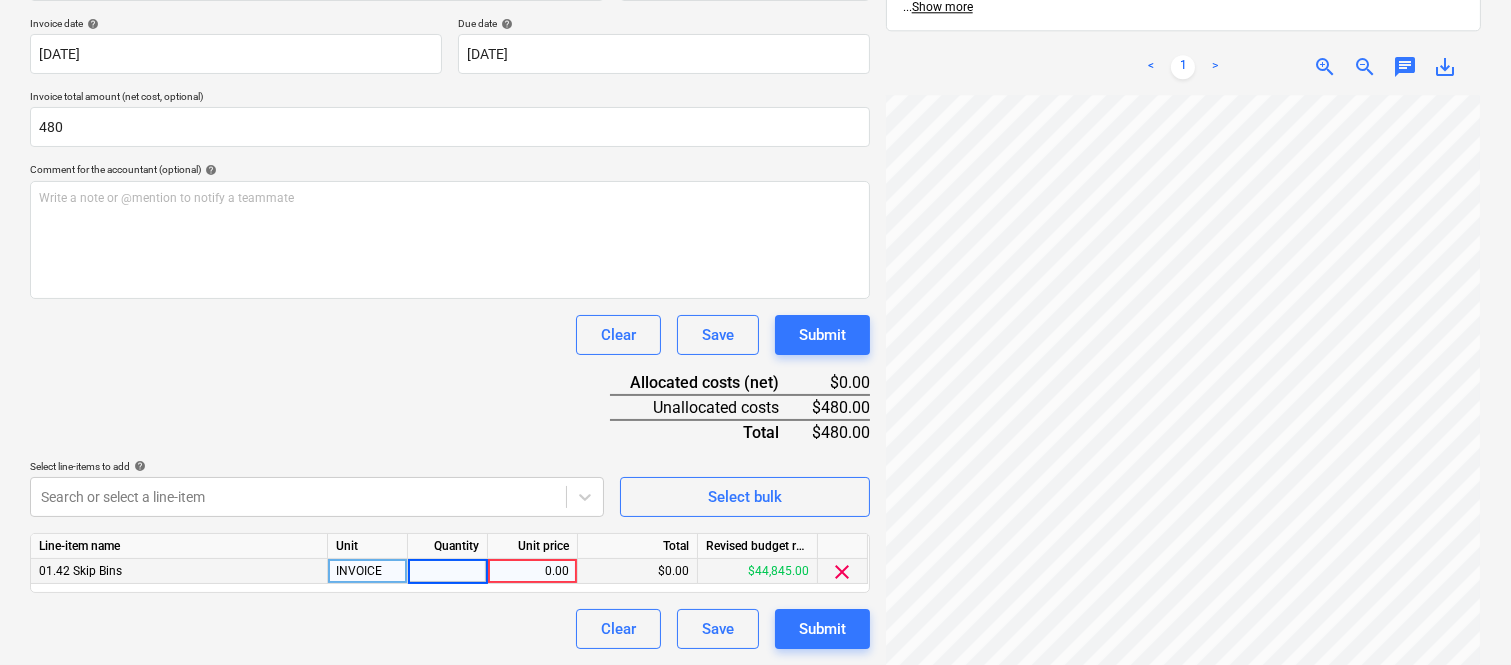 type on "1" 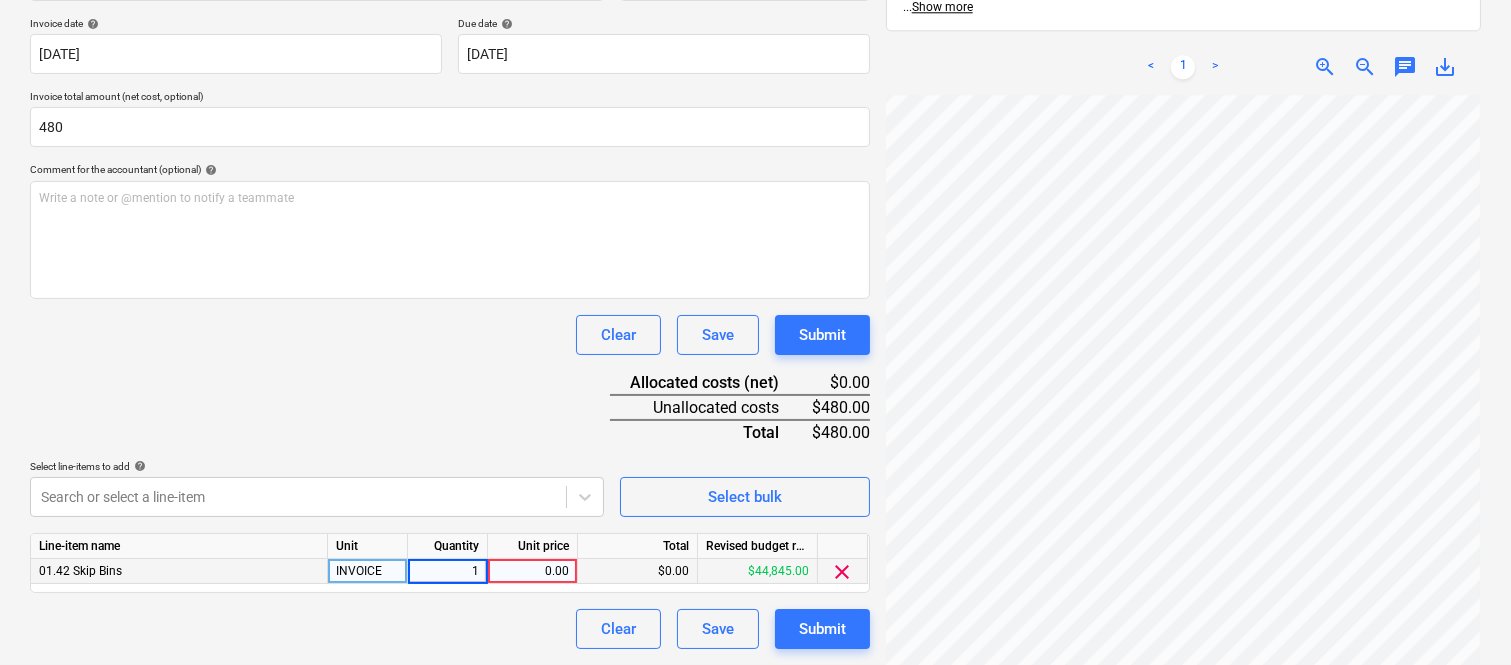 click on "0.00" at bounding box center [532, 571] 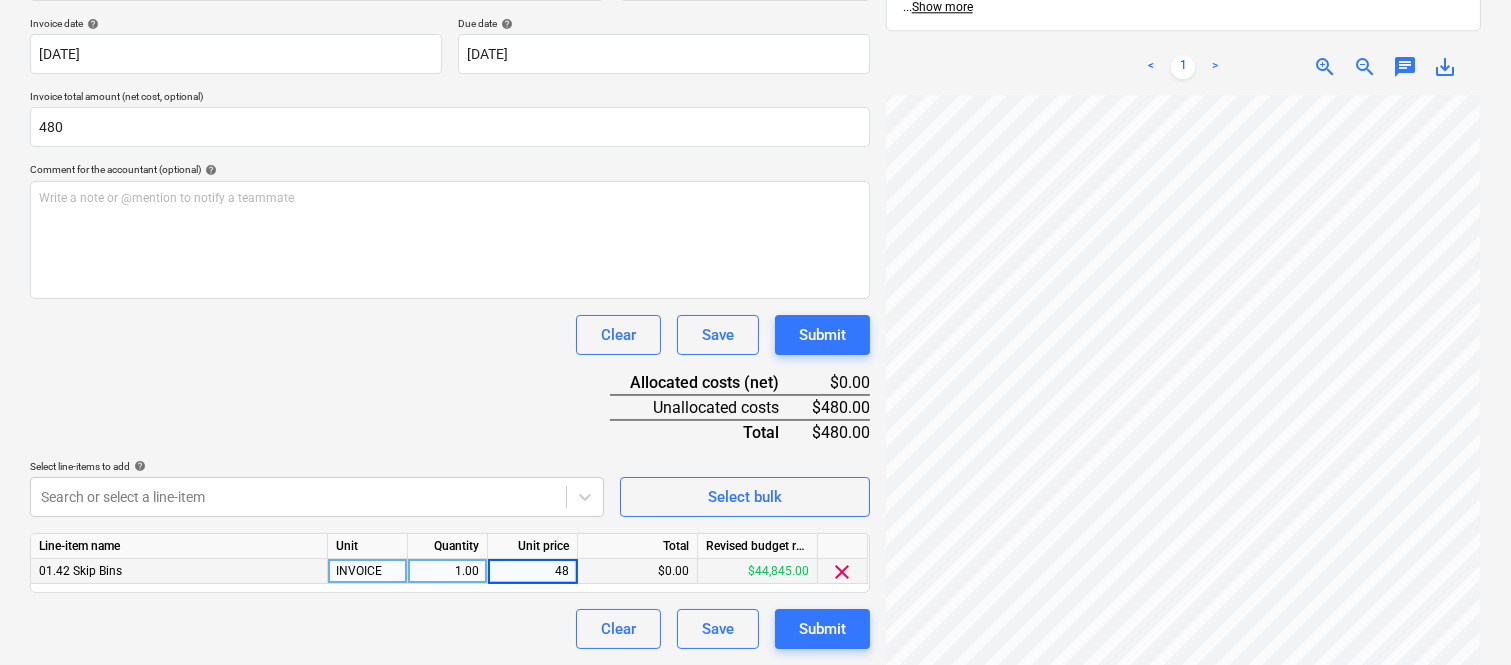 type on "480" 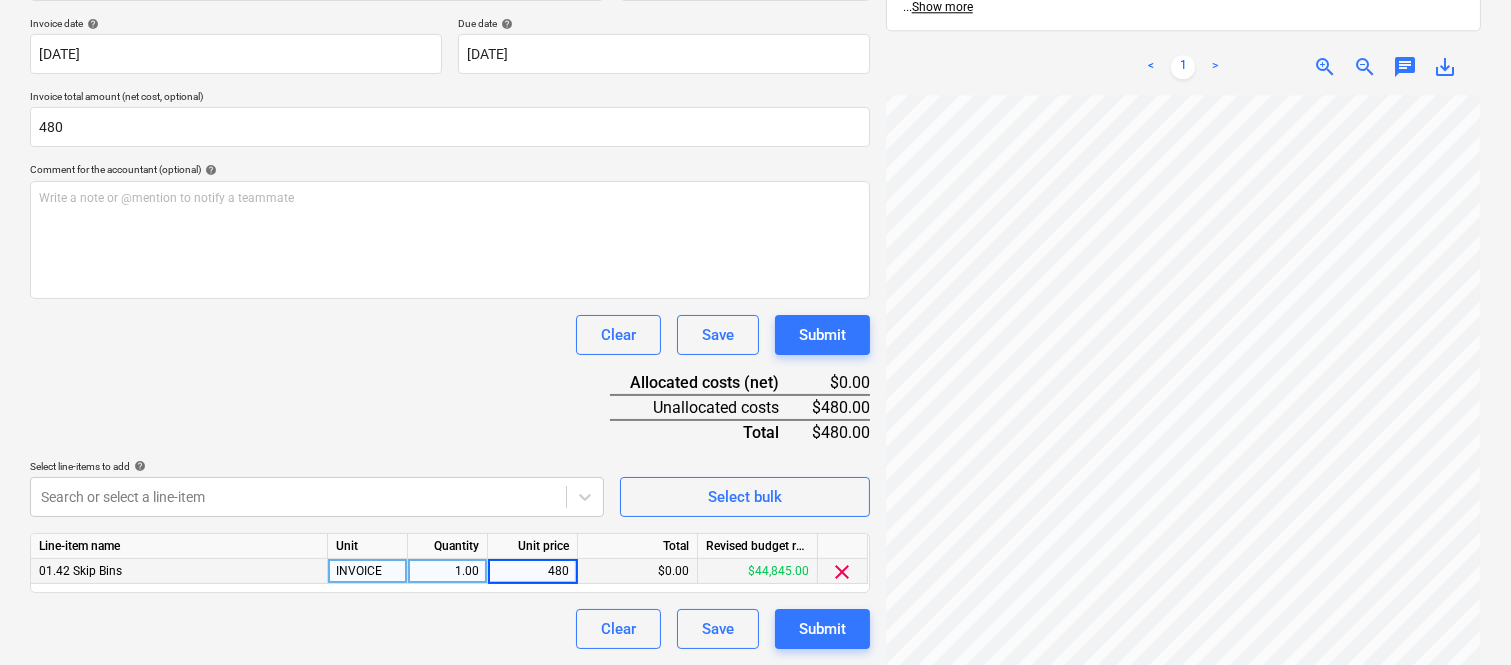 click on "Clear Save Submit" at bounding box center [450, 629] 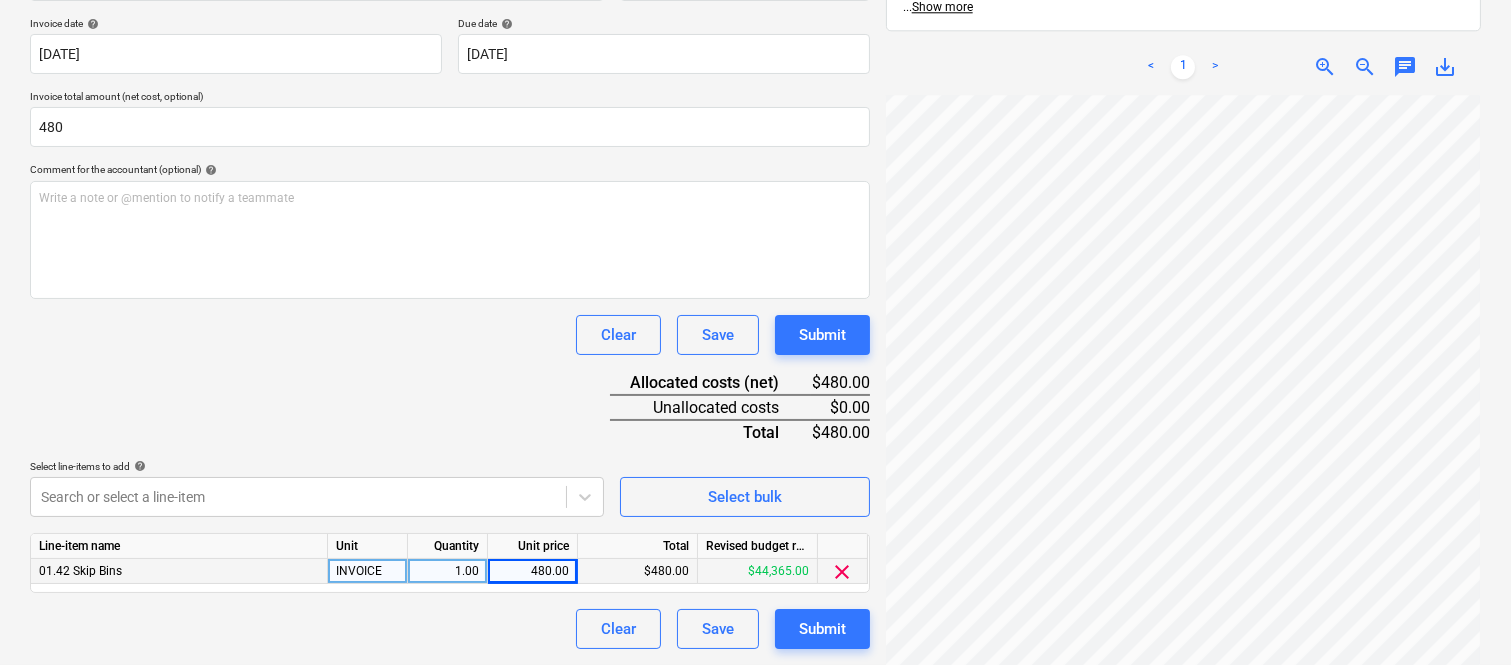scroll, scrollTop: 0, scrollLeft: 0, axis: both 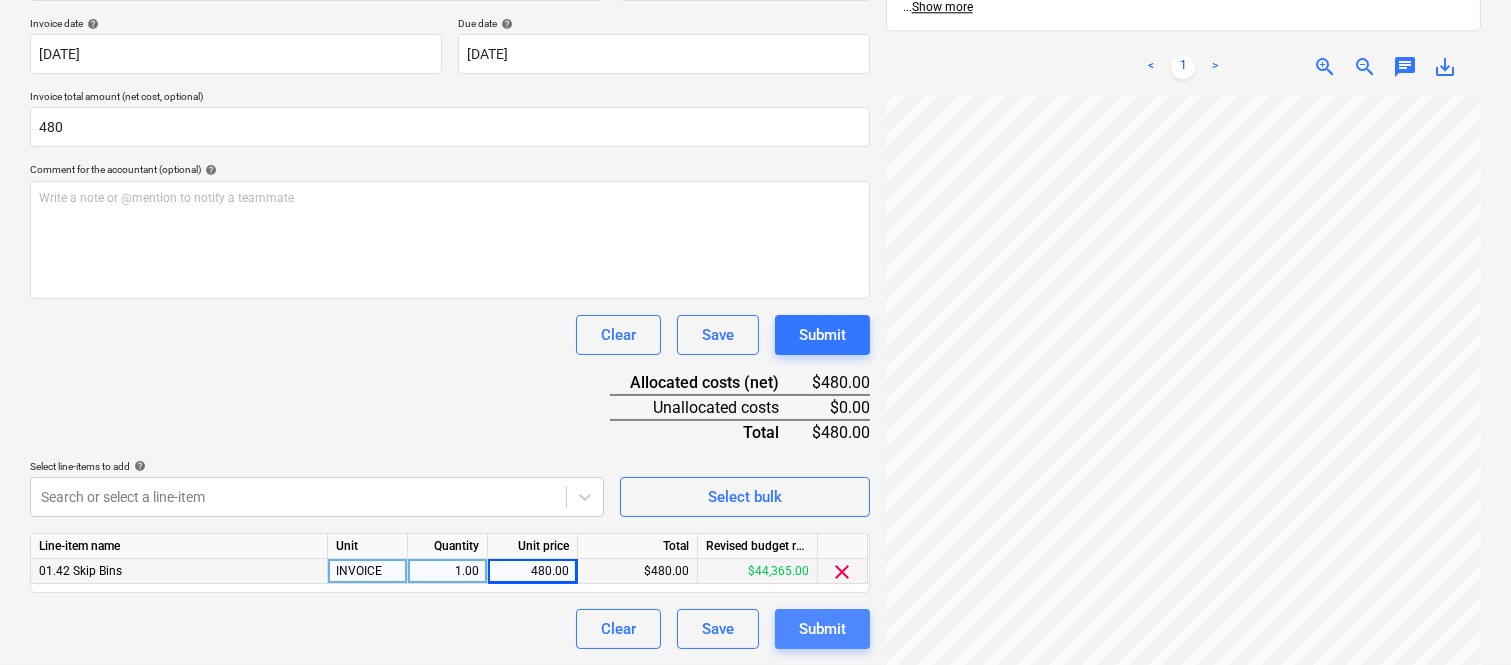 click on "Submit" at bounding box center [822, 629] 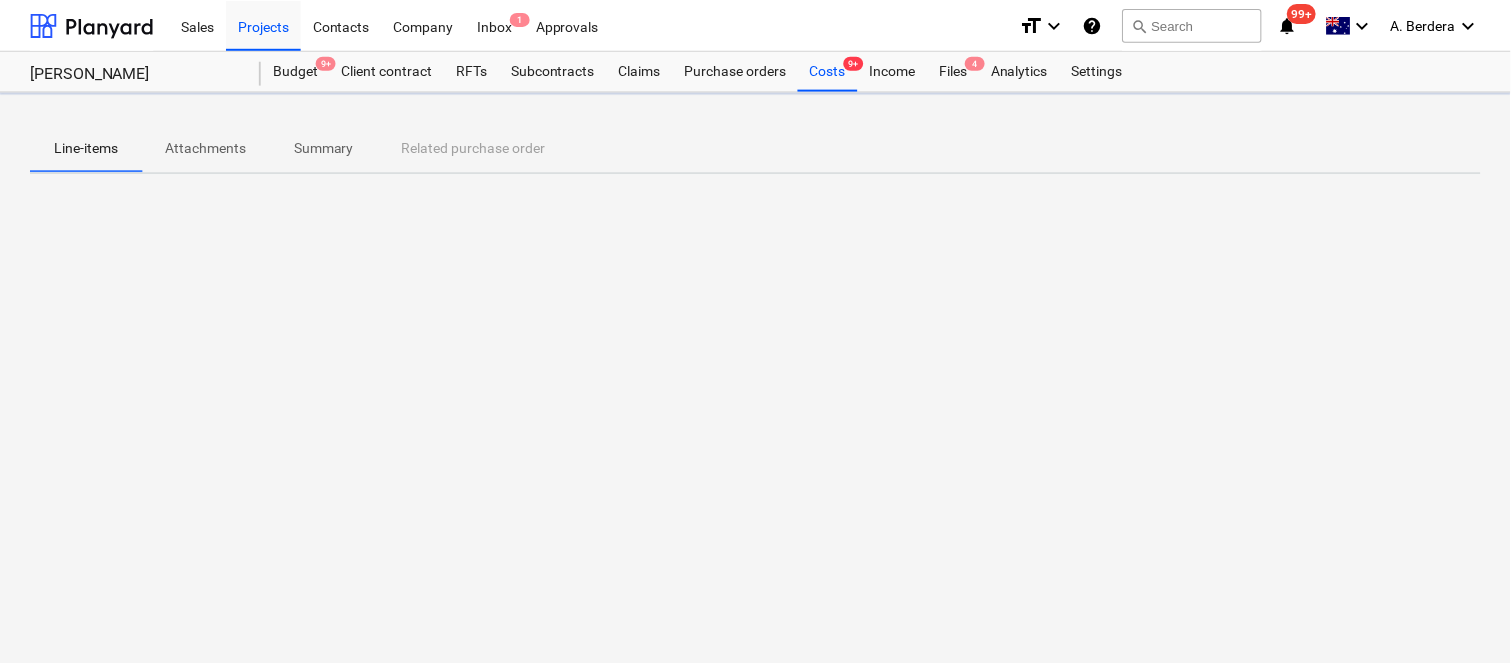 scroll, scrollTop: 0, scrollLeft: 0, axis: both 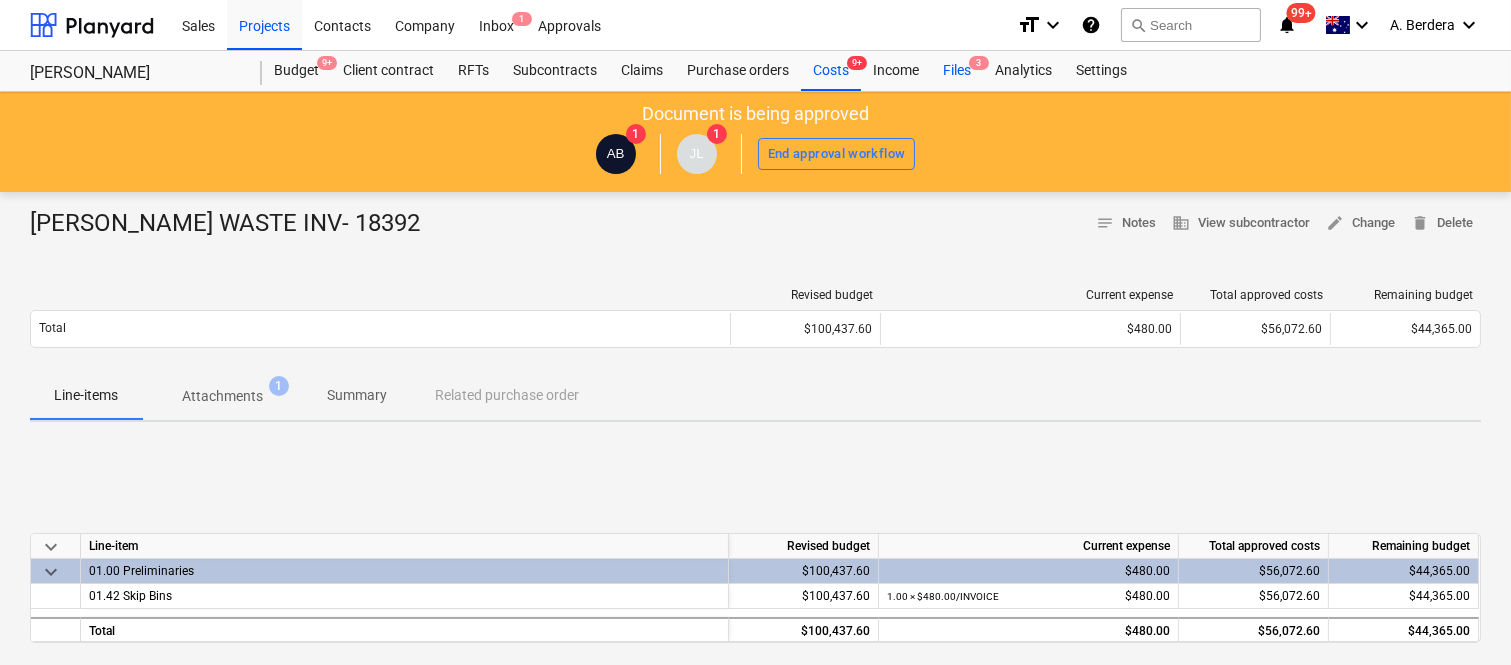 click on "Files 3" at bounding box center (957, 71) 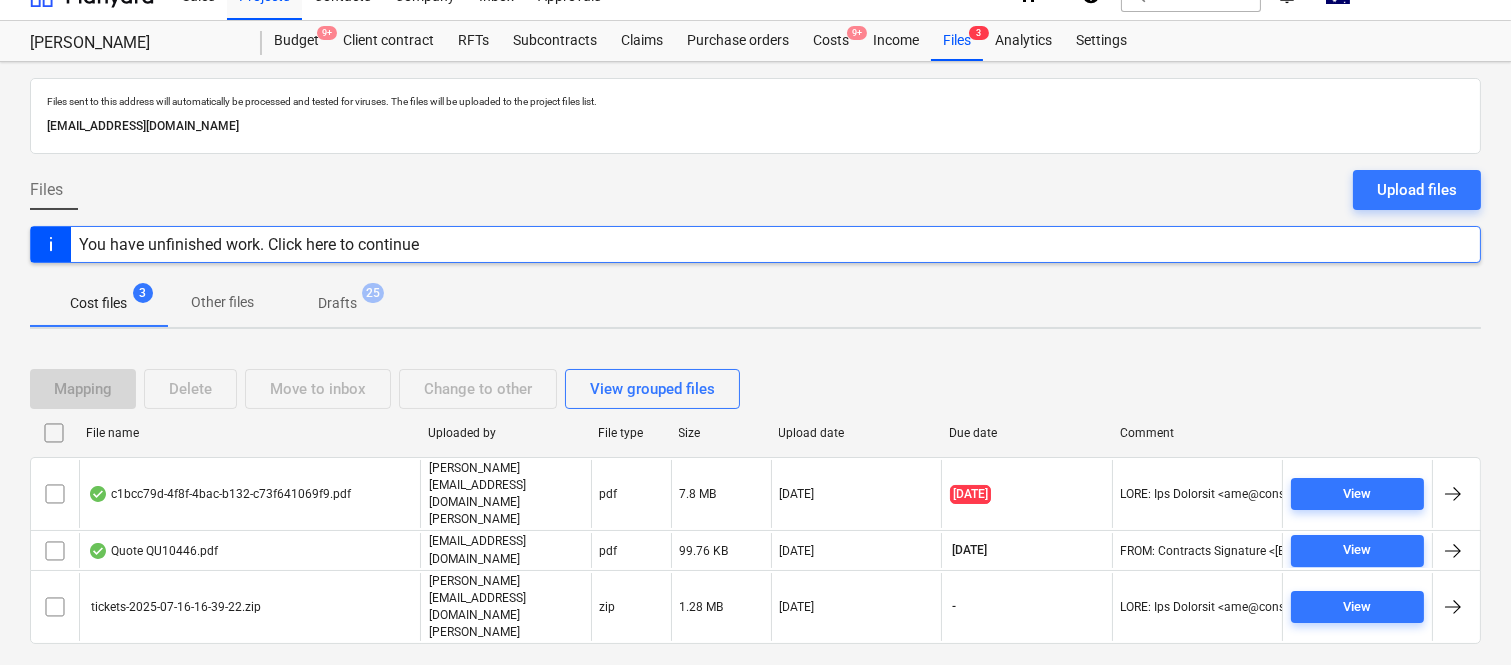 scroll, scrollTop: 42, scrollLeft: 0, axis: vertical 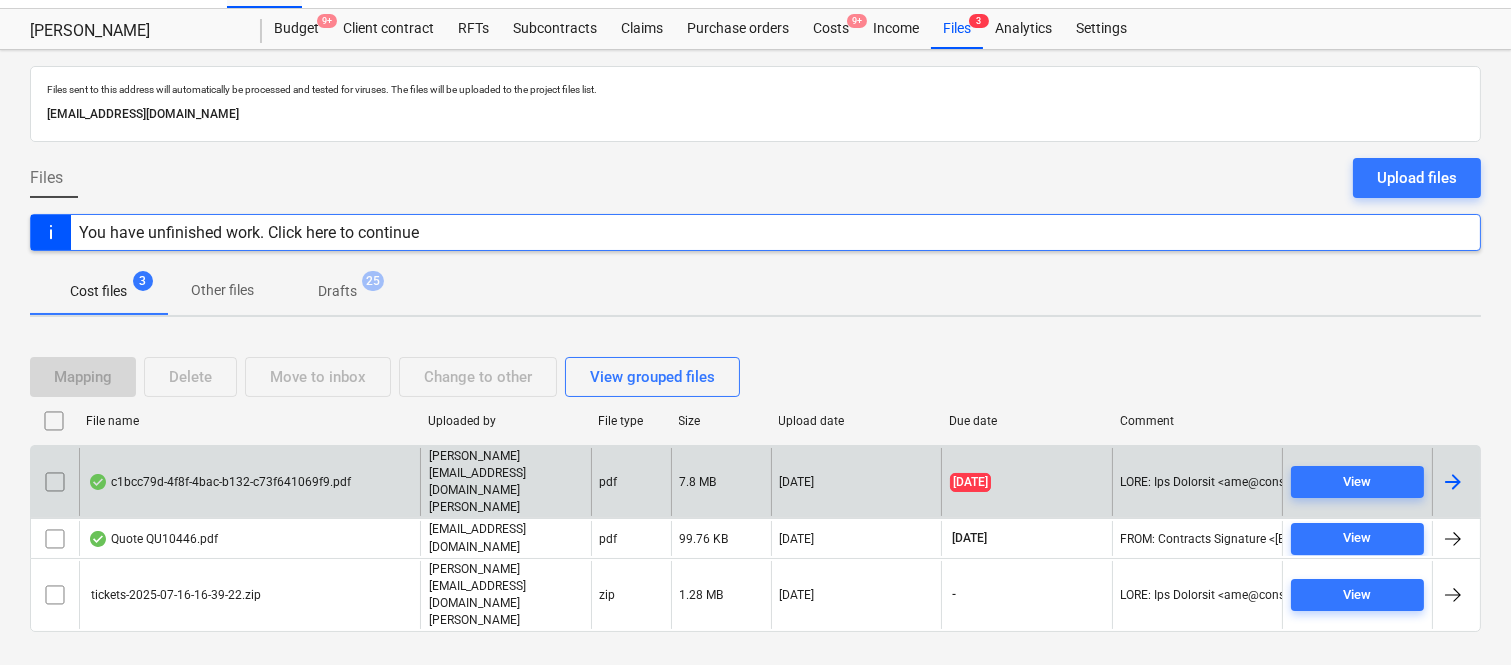 click on "c1bcc79d-4f8f-4bac-b132-c73f641069f9.pdf" at bounding box center [219, 482] 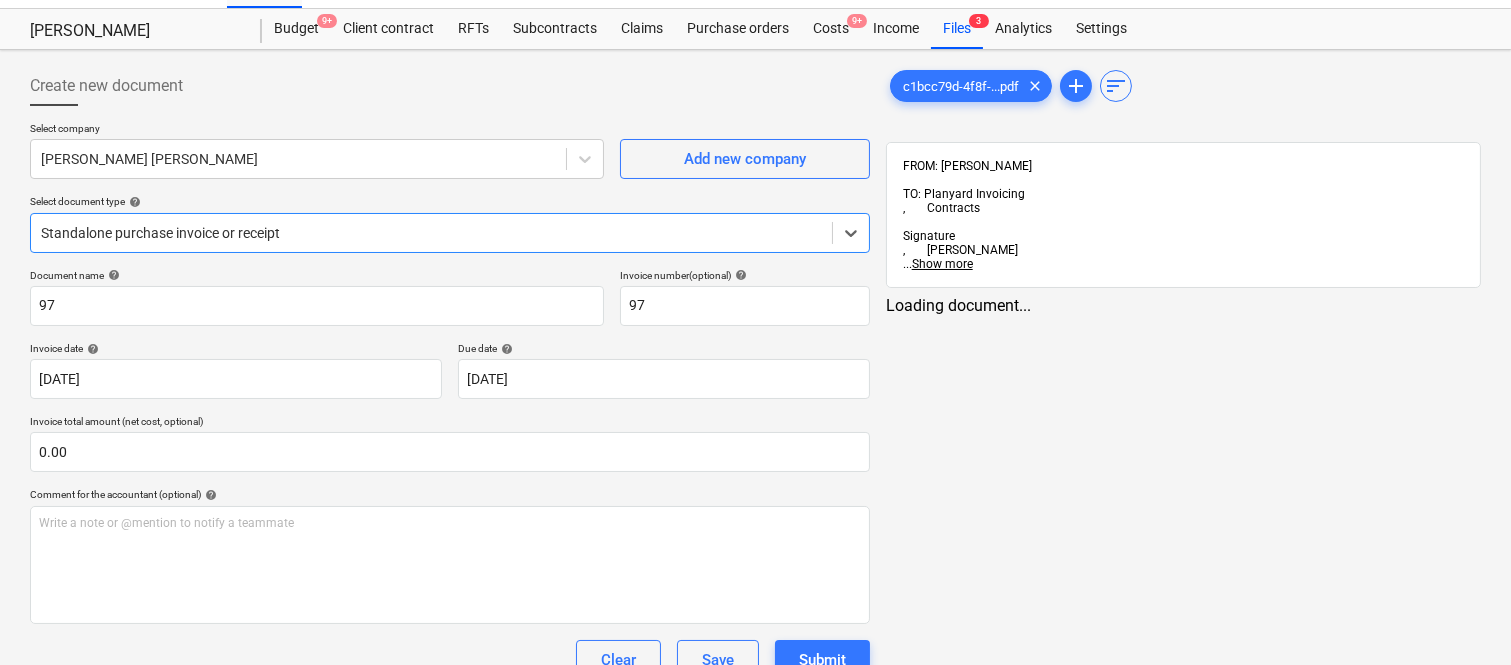 type on "97" 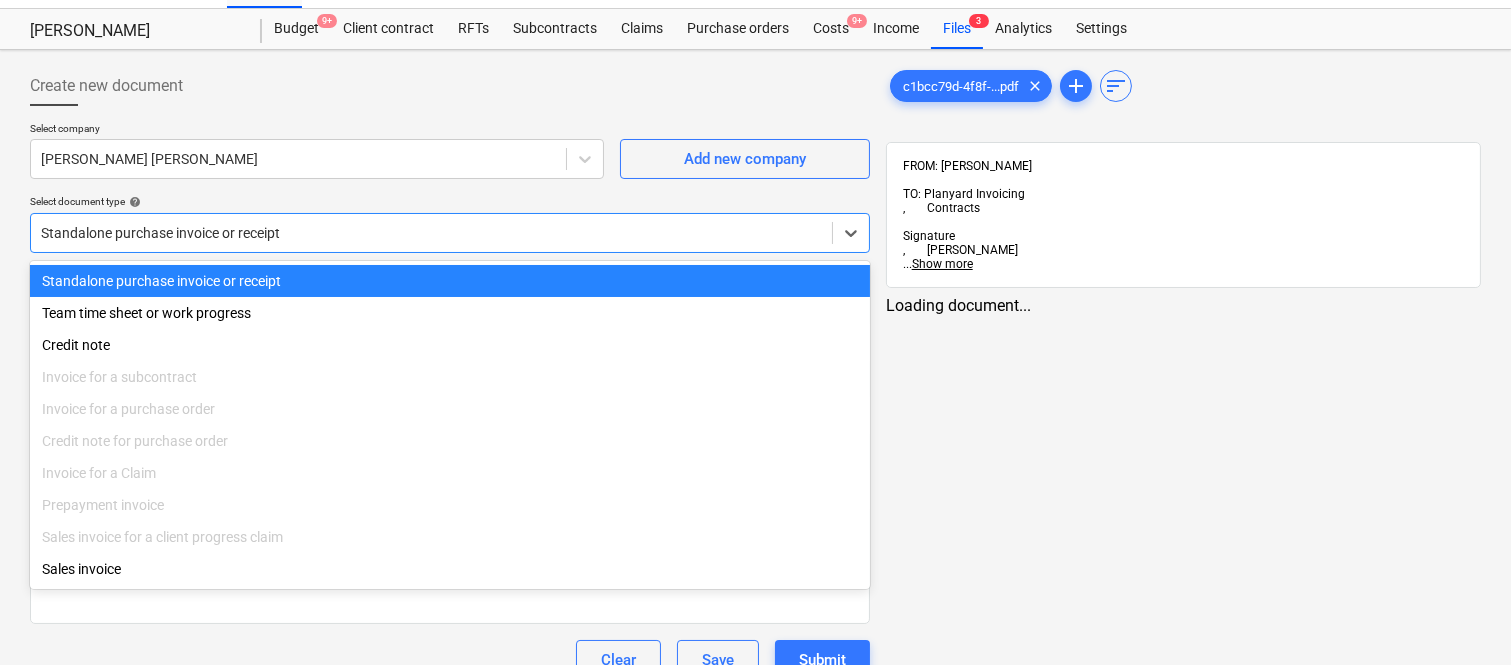 click on "Standalone purchase invoice or receipt" at bounding box center [450, 281] 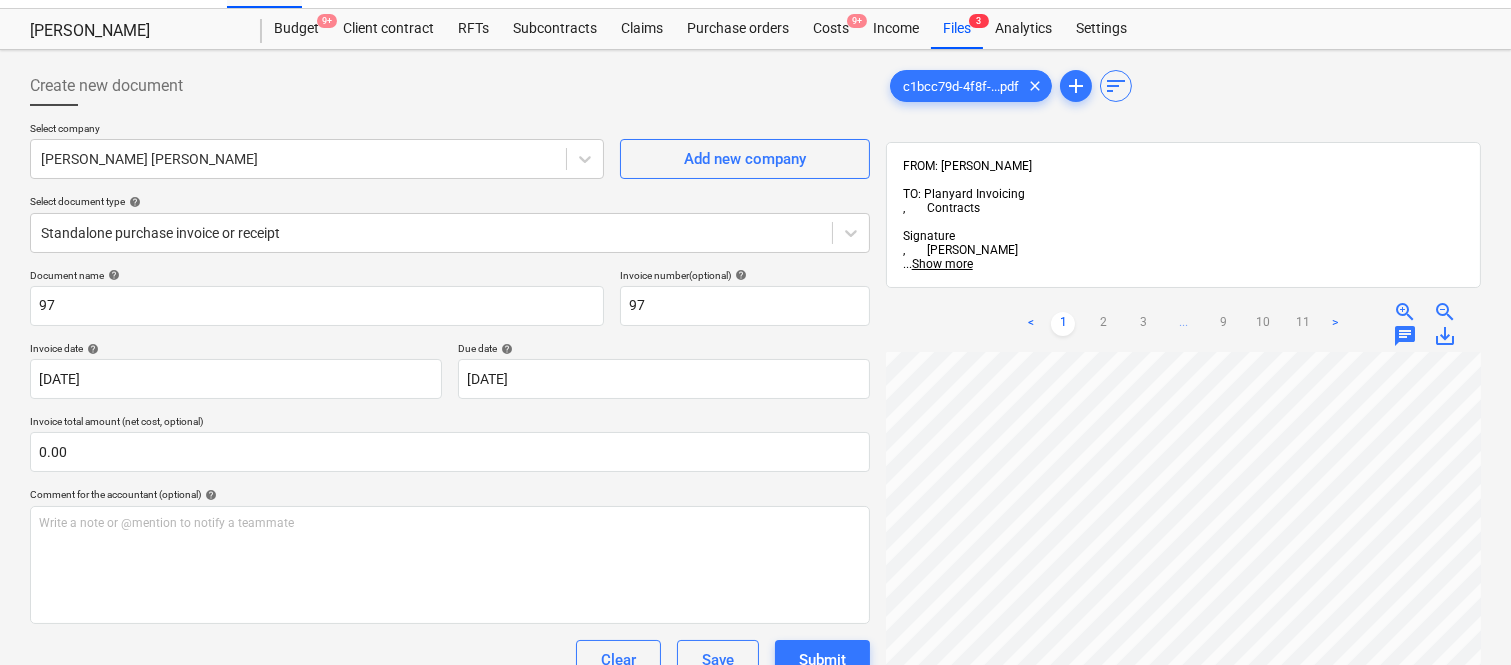 scroll, scrollTop: 82, scrollLeft: 455, axis: both 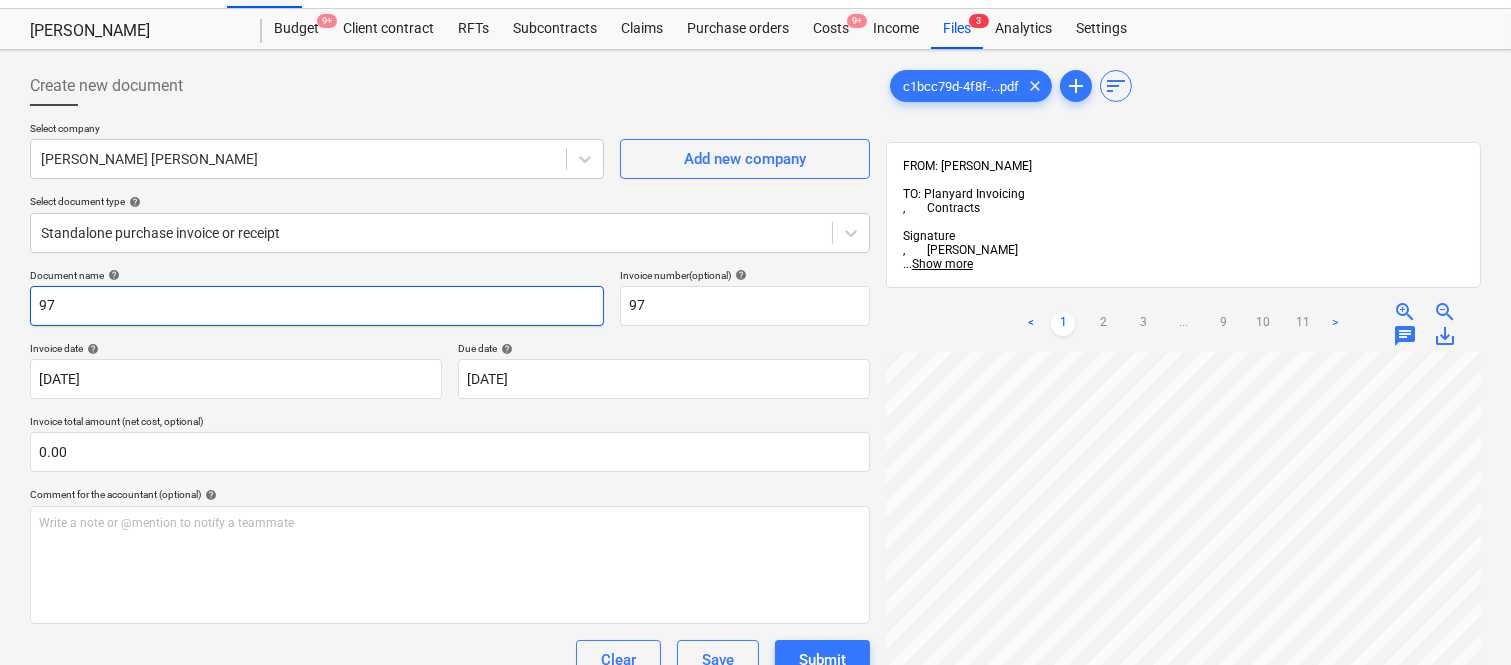 click on "97" at bounding box center [317, 306] 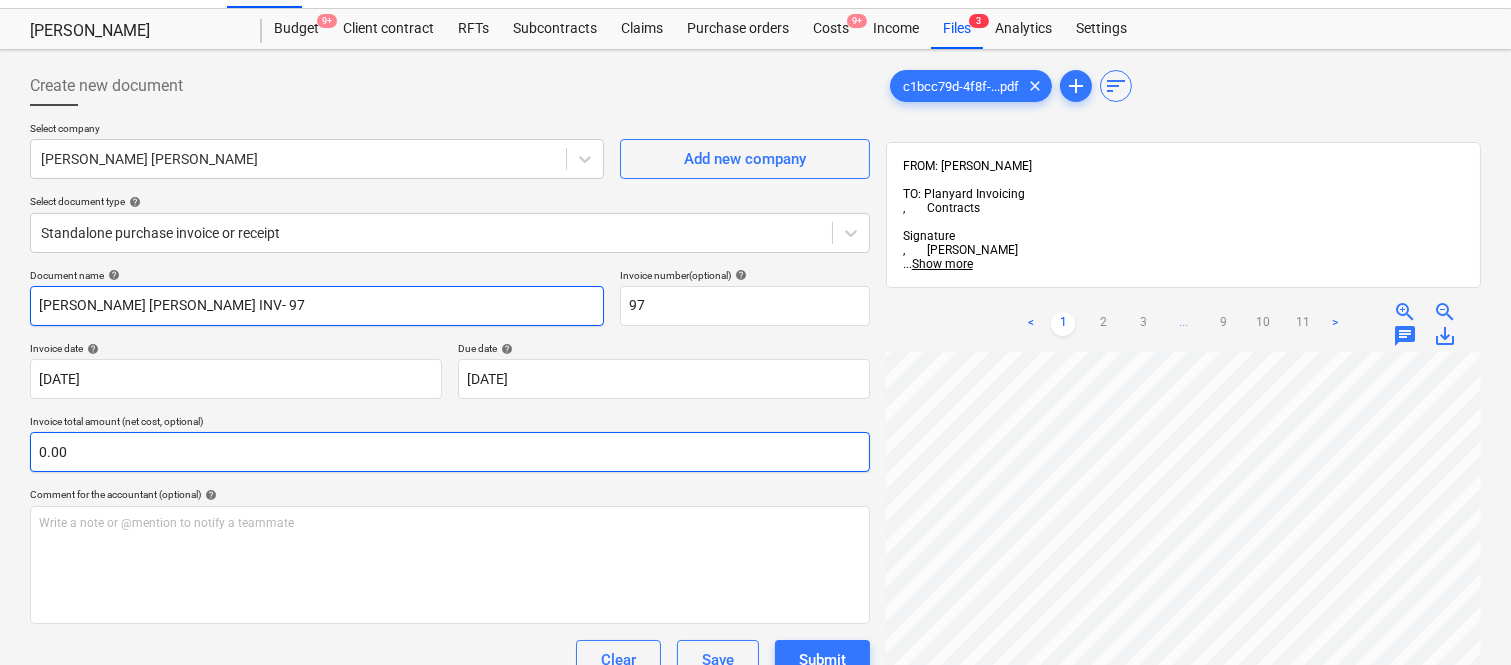 scroll, scrollTop: 877, scrollLeft: 455, axis: both 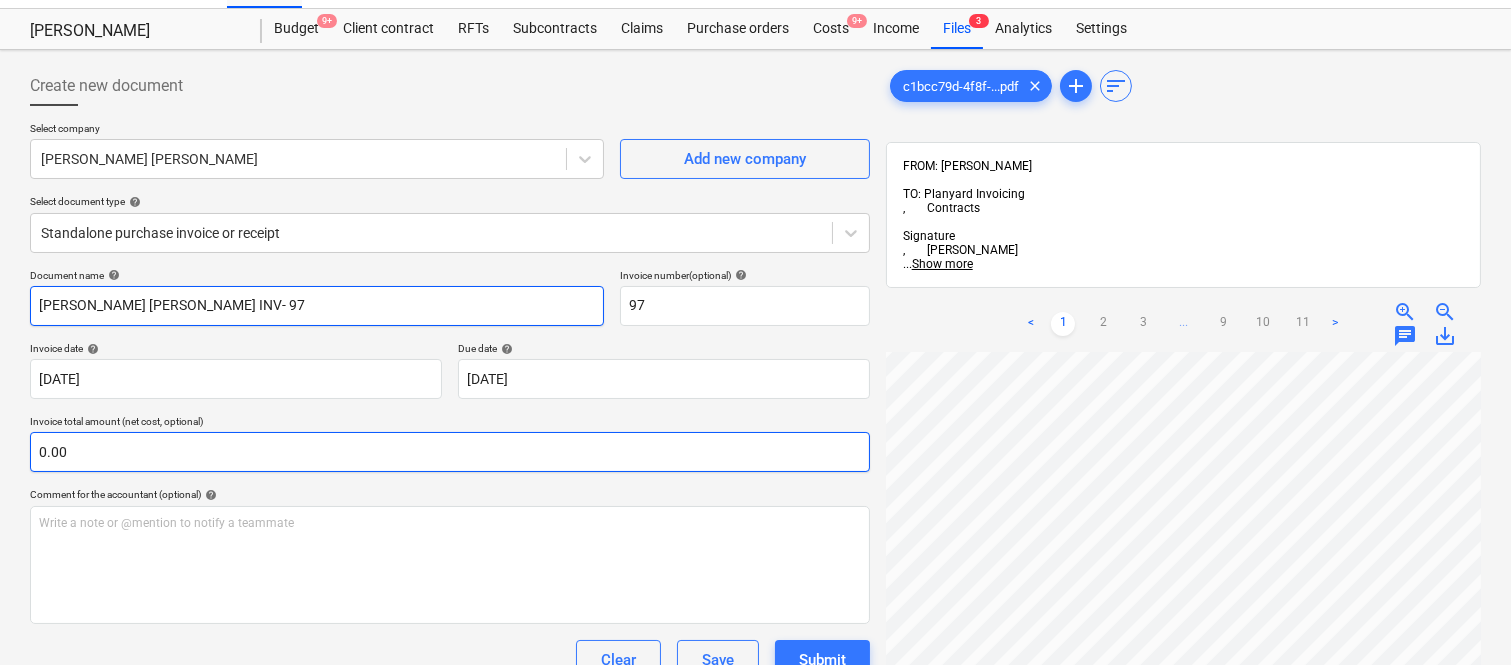type on "CAMERON BROWN INV- 97" 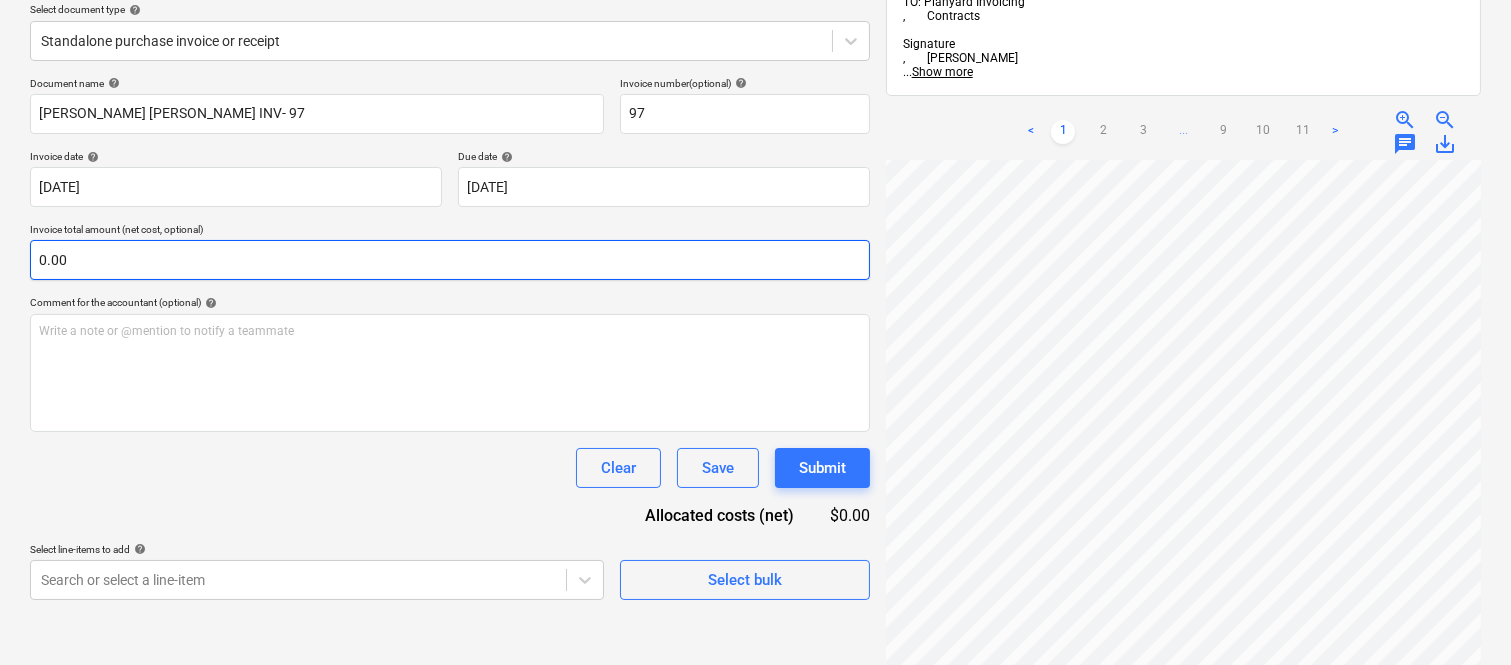 scroll, scrollTop: 285, scrollLeft: 0, axis: vertical 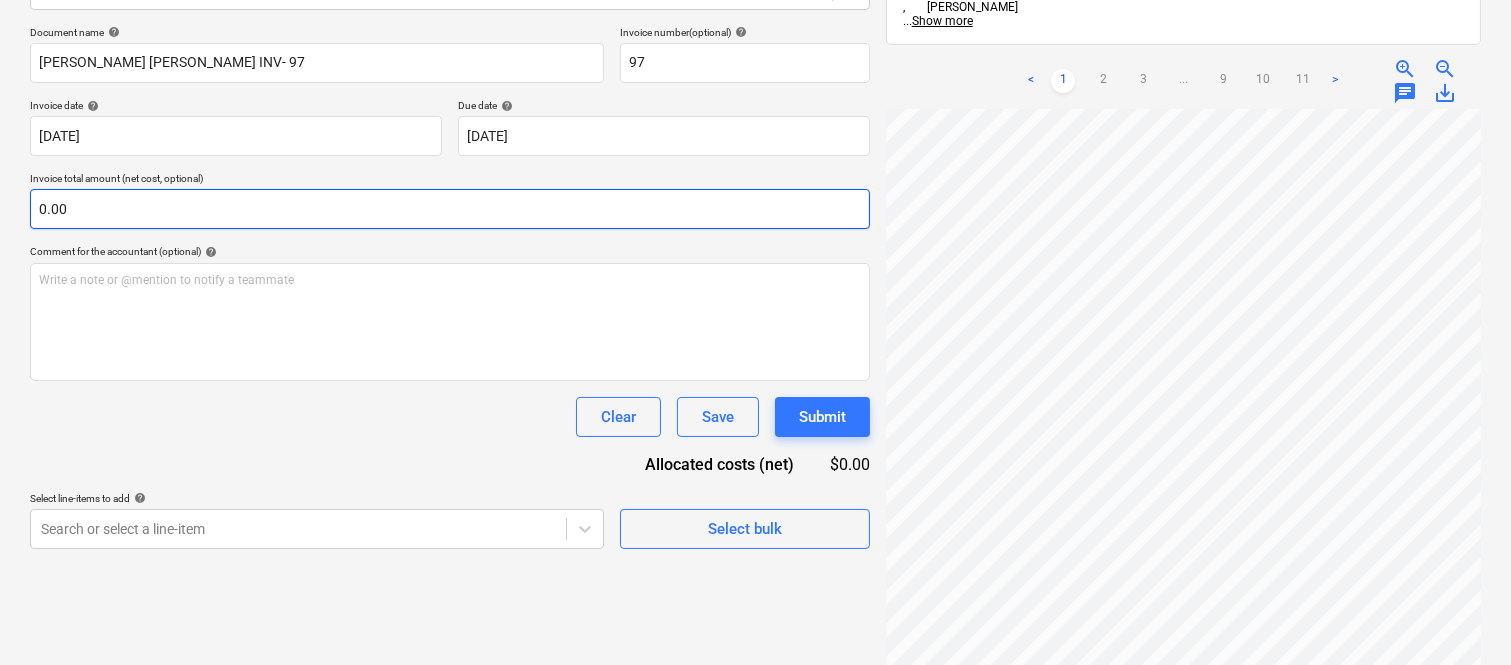 click on "0.00" at bounding box center [450, 209] 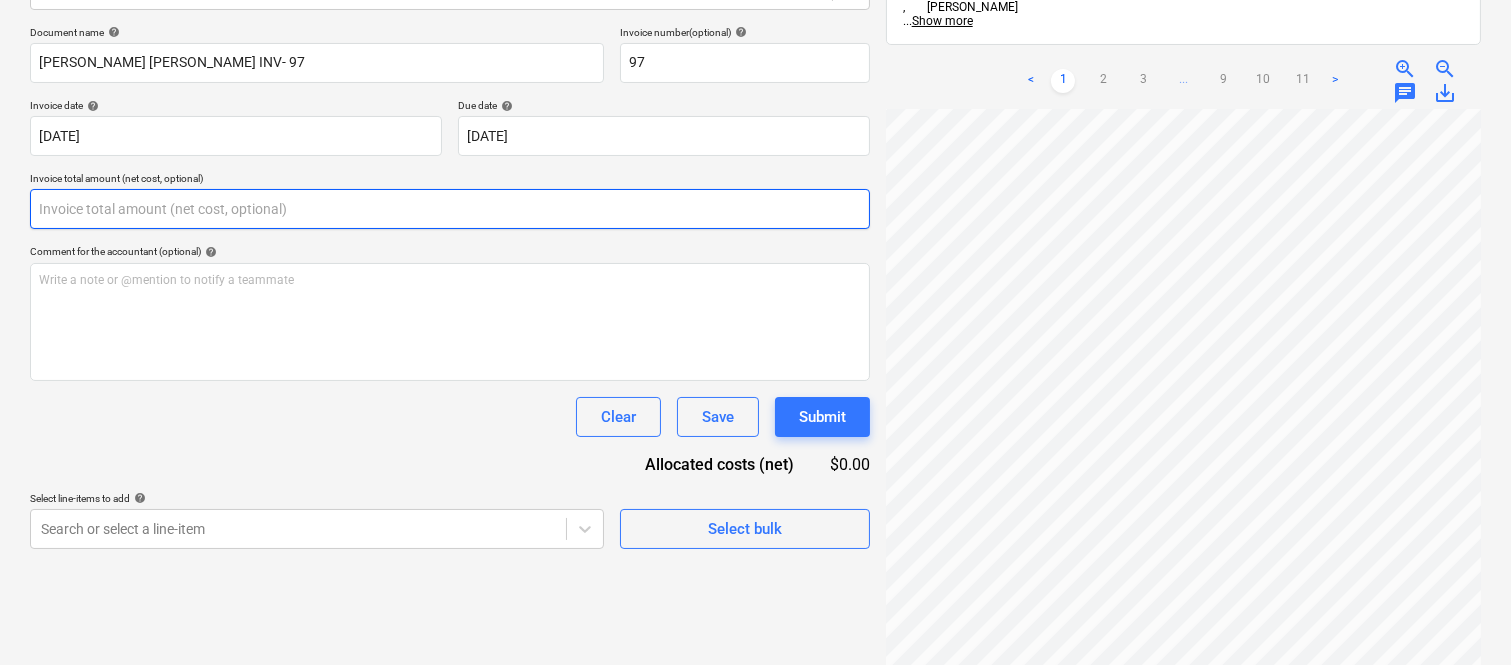 paste on "4,033.35" 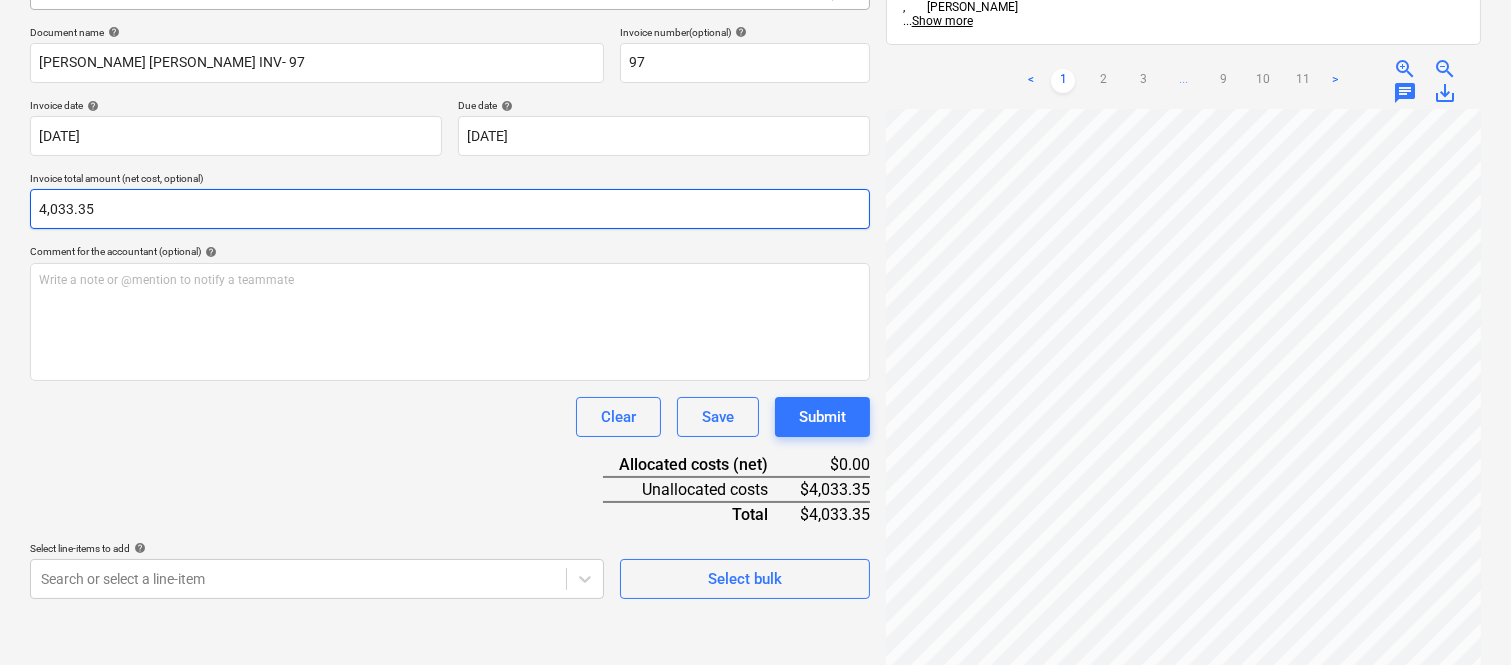 type on "4033.35" 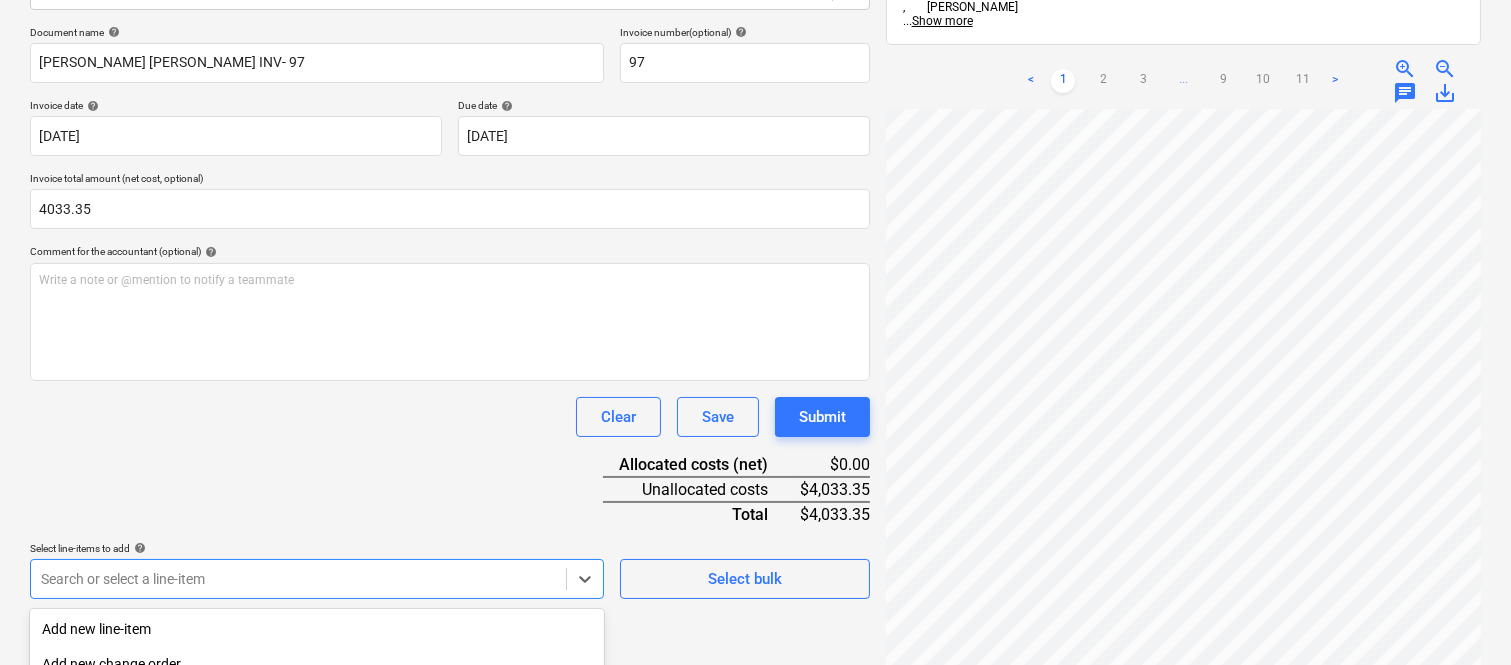 click on "Sales Projects Contacts Company Inbox 1 Approvals format_size keyboard_arrow_down help search Search notifications 99+ keyboard_arrow_down A. Berdera keyboard_arrow_down Della Rosa Della Rosa Budget 9+ Client contract RFTs Subcontracts Claims Purchase orders Costs 9+ Income Files 3 Analytics Settings Create new document Select company Cameron Brown   Add new company Select document type help Standalone purchase invoice or receipt Document name help CAMERON BROWN INV- 97 Invoice number  (optional) help 97 Invoice date help 28 Jul 2025 28.07.2025 Press the down arrow key to interact with the calendar and
select a date. Press the question mark key to get the keyboard shortcuts for changing dates. Due date help 28 Jul 2025 28.07.2025 Press the down arrow key to interact with the calendar and
select a date. Press the question mark key to get the keyboard shortcuts for changing dates. Invoice total amount (net cost, optional) 4033.35 Comment for the accountant (optional) help ﻿ Clear Save Submit $0.00 <" at bounding box center [755, 47] 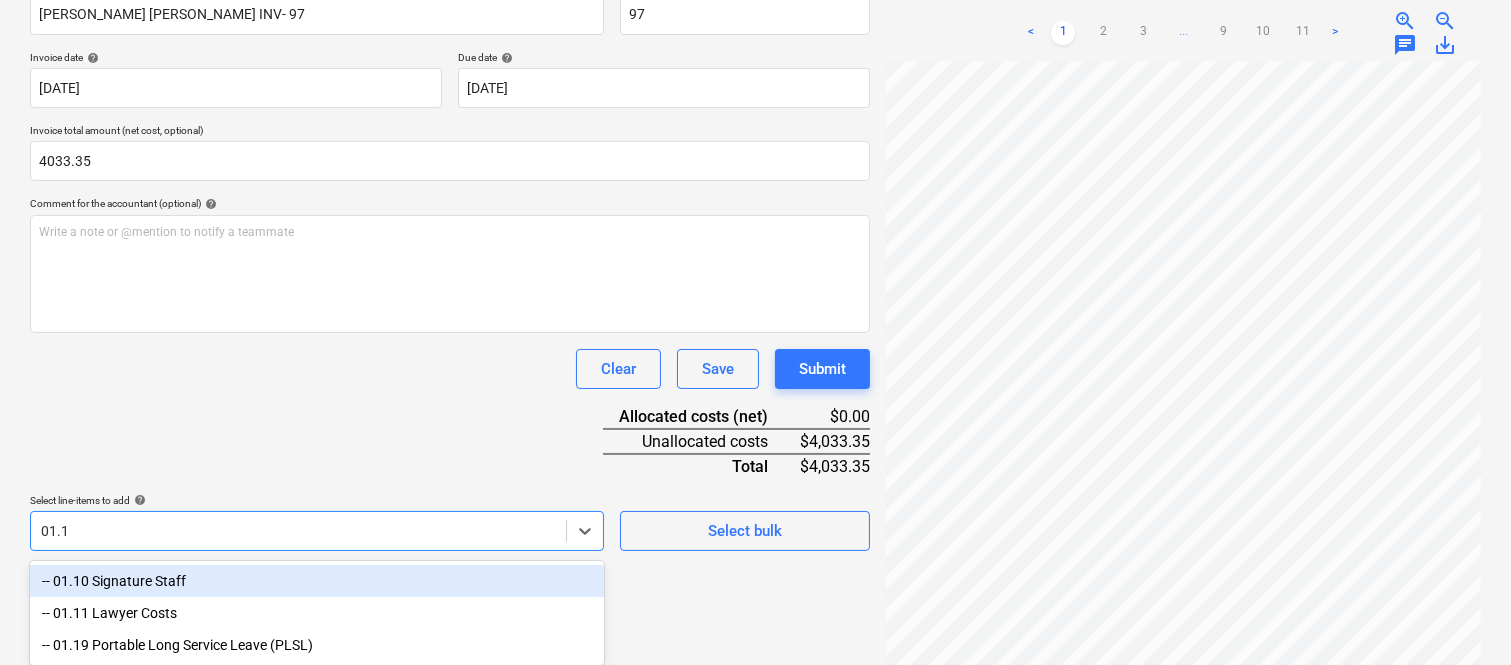 type on "01.10" 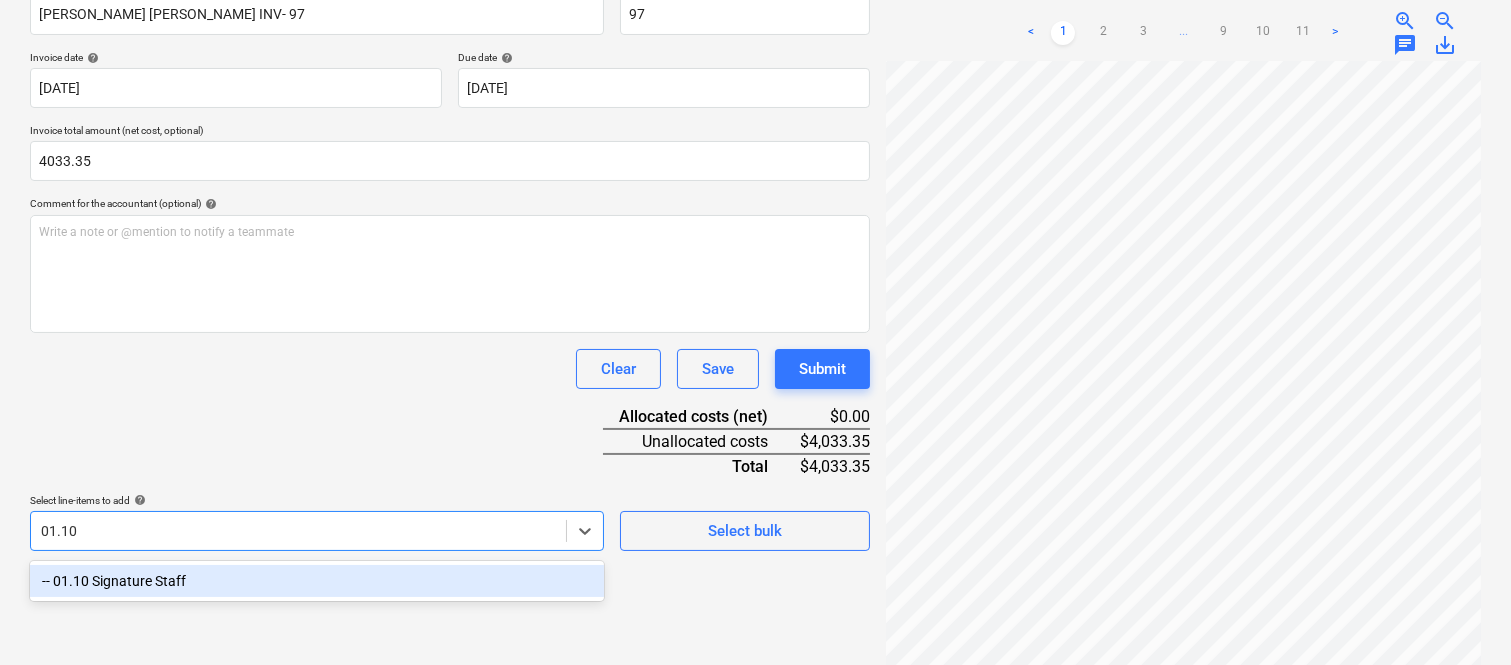 scroll, scrollTop: 285, scrollLeft: 0, axis: vertical 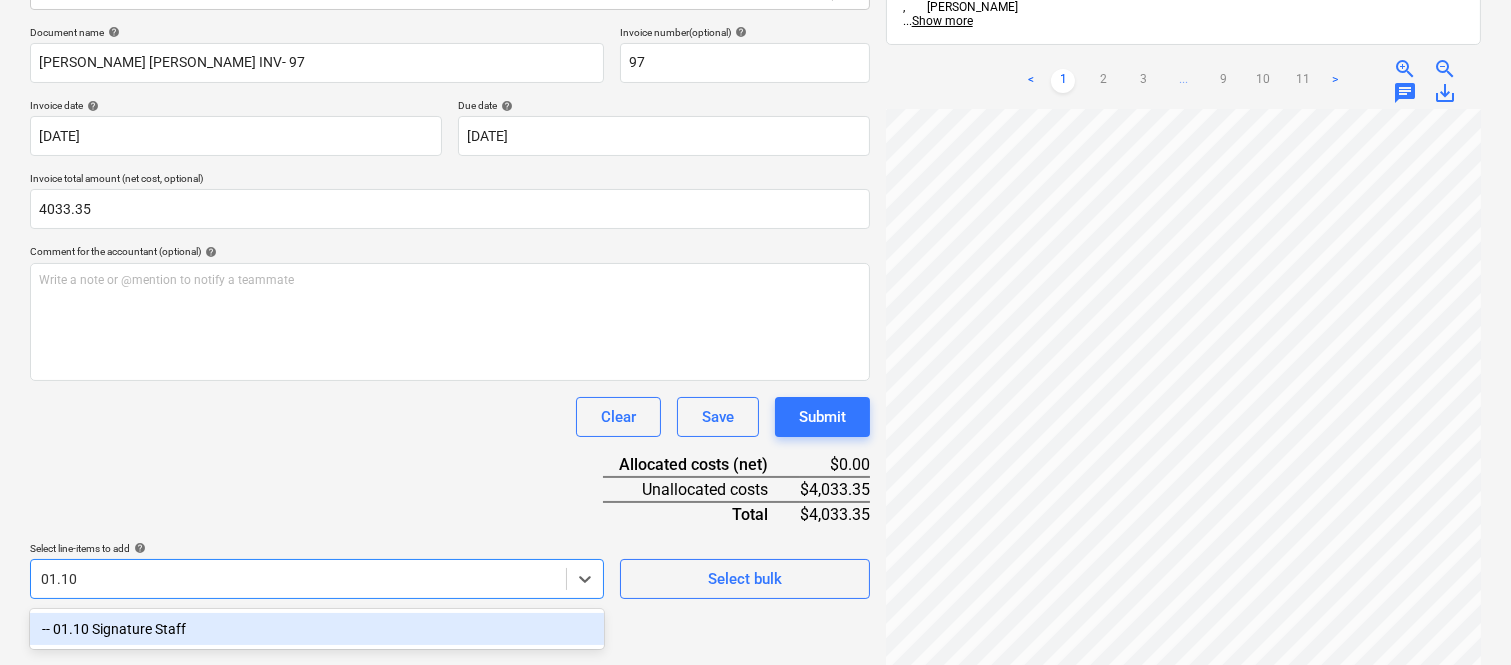 click on "--  01.10 Signature Staff" at bounding box center [317, 629] 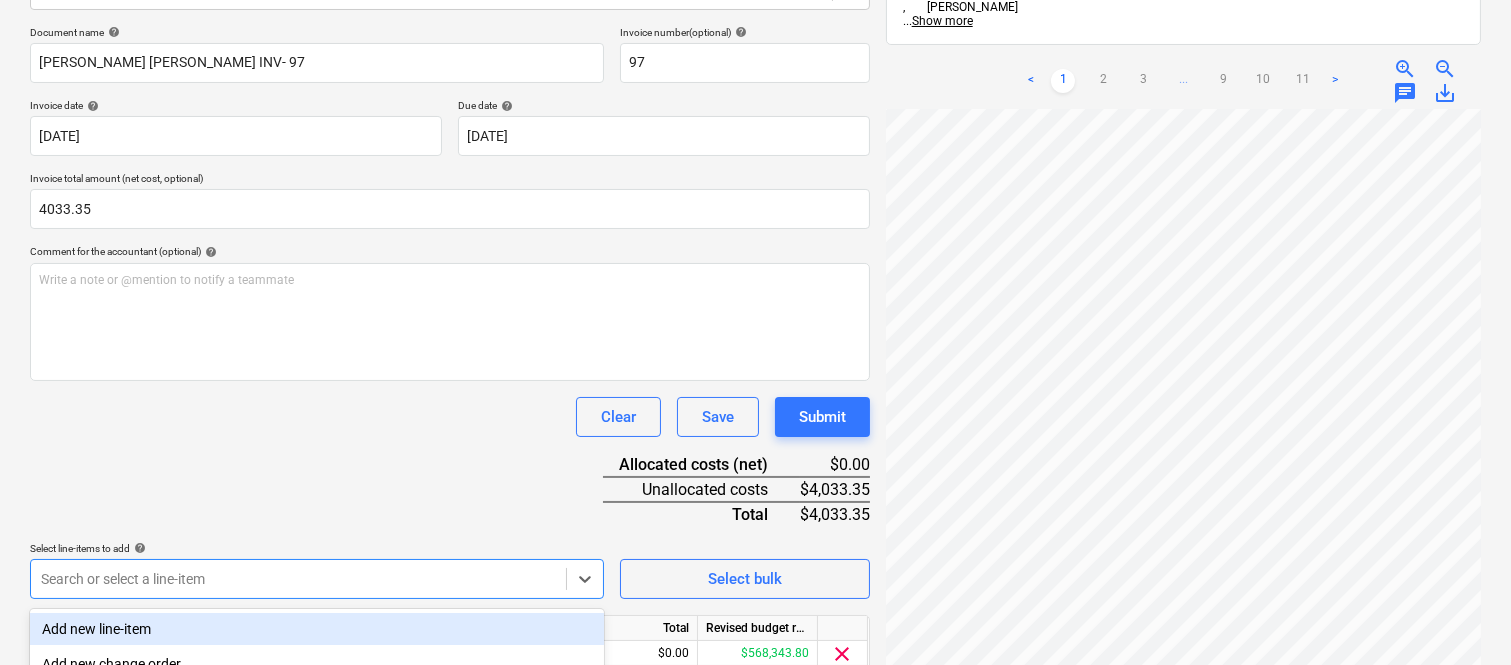 click on "Document name help CAMERON BROWN INV- 97 Invoice number  (optional) help 97 Invoice date help 28 Jul 2025 28.07.2025 Press the down arrow key to interact with the calendar and
select a date. Press the question mark key to get the keyboard shortcuts for changing dates. Due date help 28 Jul 2025 28.07.2025 Press the down arrow key to interact with the calendar and
select a date. Press the question mark key to get the keyboard shortcuts for changing dates. Invoice total amount (net cost, optional) 4033.35 Comment for the accountant (optional) help Write a note or @mention to notify a teammate ﻿ Clear Save Submit Allocated costs (net) $0.00 Unallocated costs $4,033.35 Total $4,033.35 Select line-items to add help option --  01.10 Signature Staff, selected. option Add new line-item focused, 1 of 184. 184 results available. Use Up and Down to choose options, press Enter to select the currently focused option, press Escape to exit the menu, press Tab to select the option and exit the menu. Select bulk Unit" at bounding box center [450, 378] 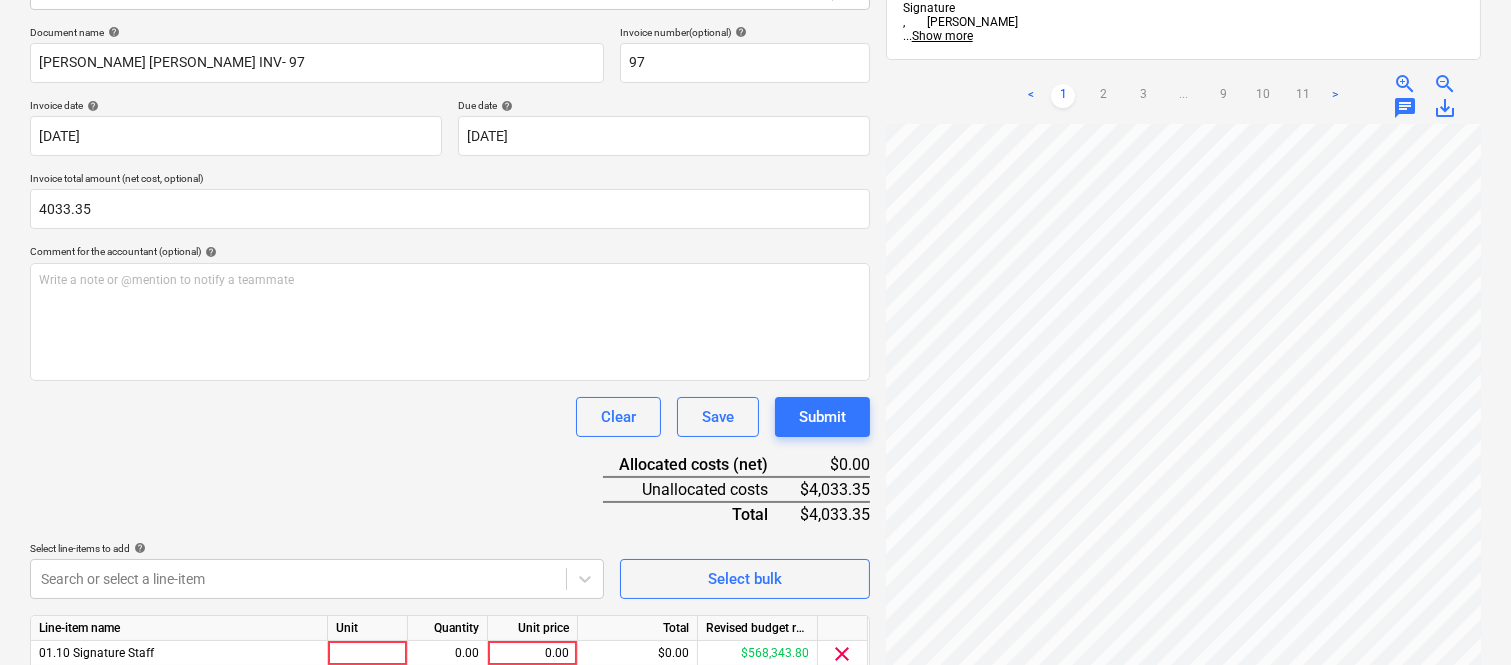 scroll, scrollTop: 367, scrollLeft: 0, axis: vertical 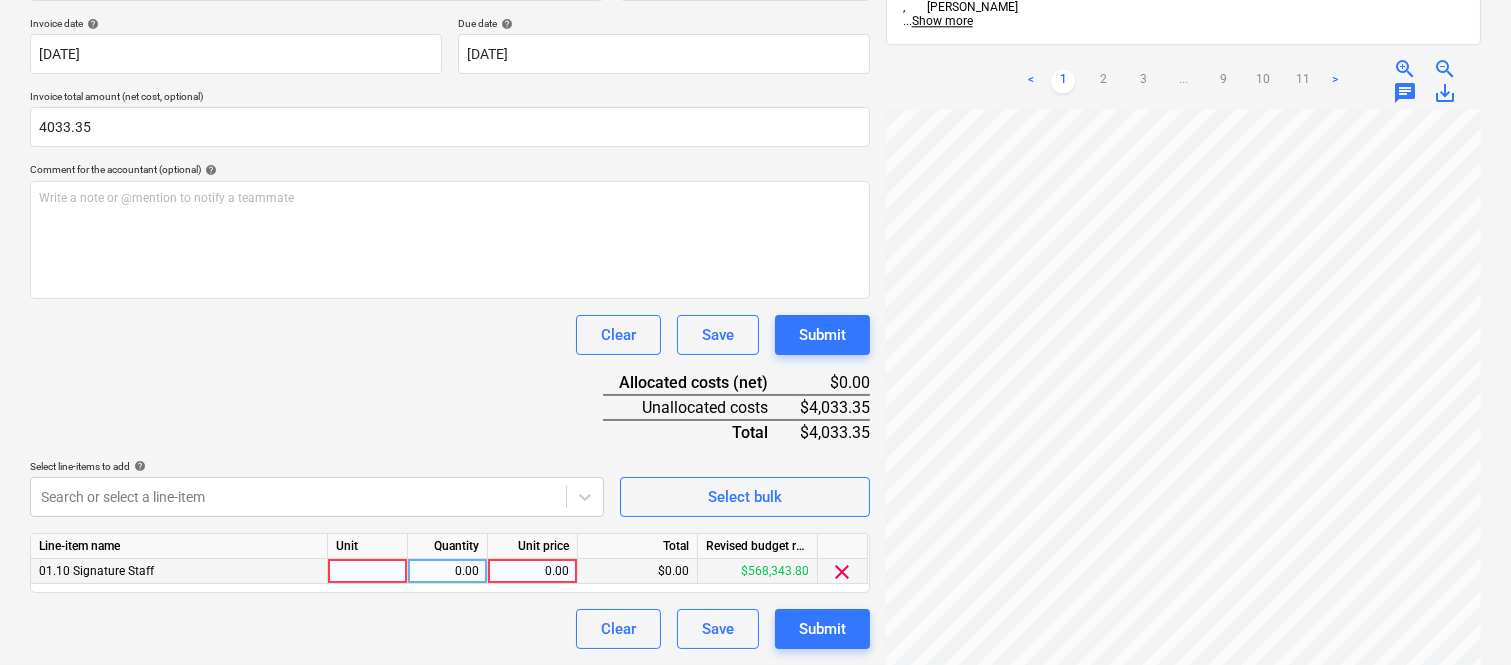 click at bounding box center [368, 571] 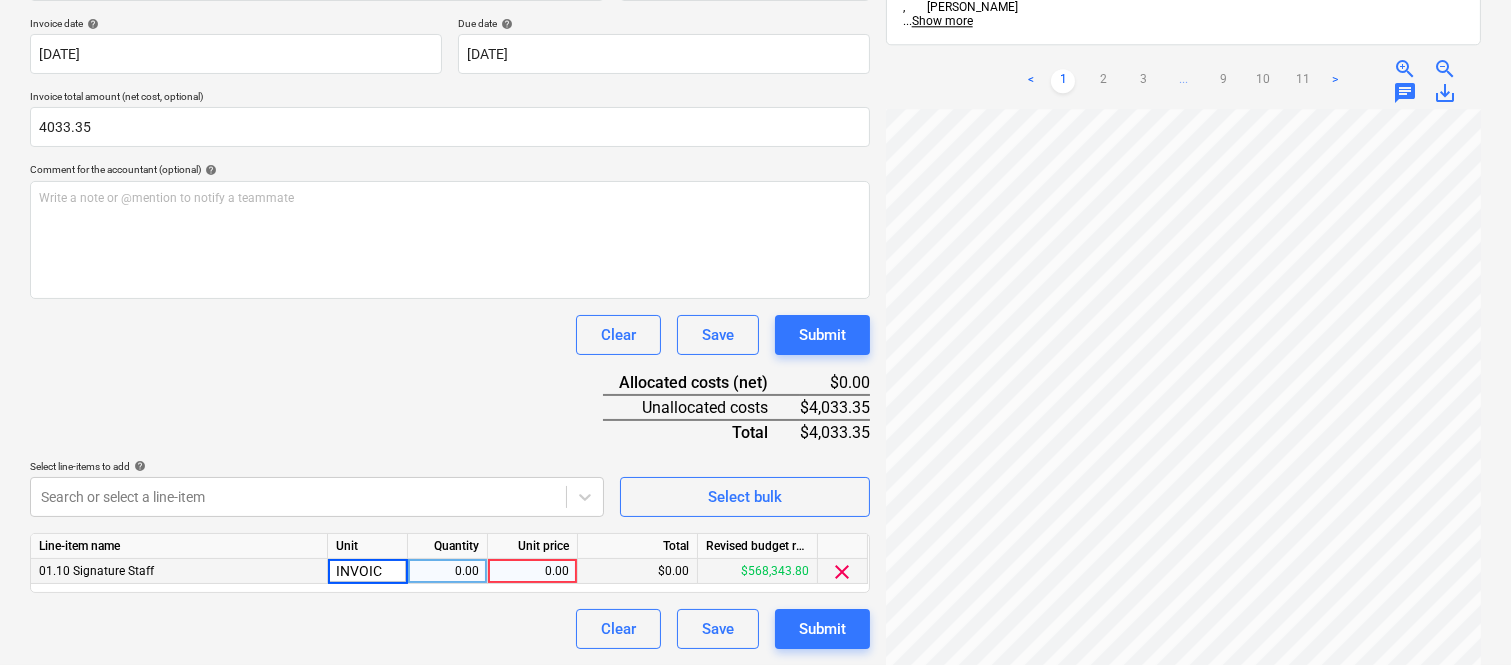 type on "INVOICE" 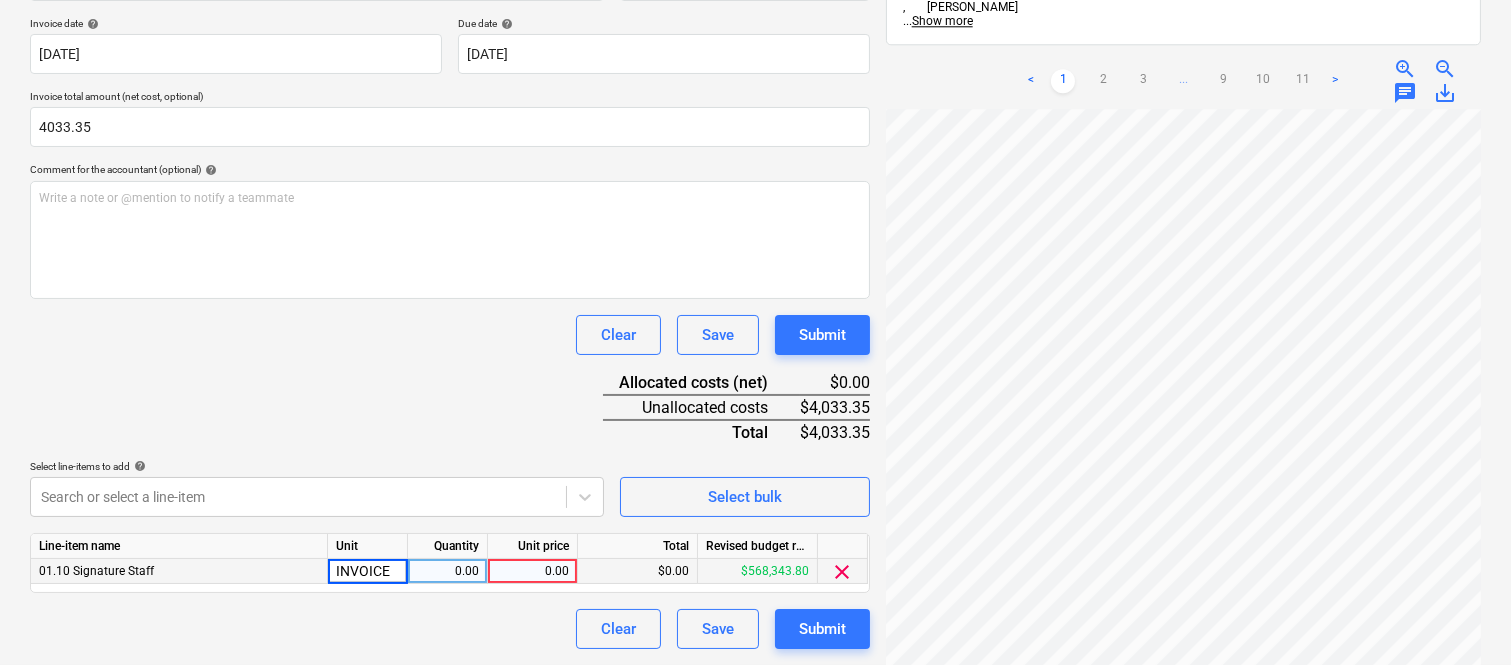 click on "0.00" at bounding box center [447, 571] 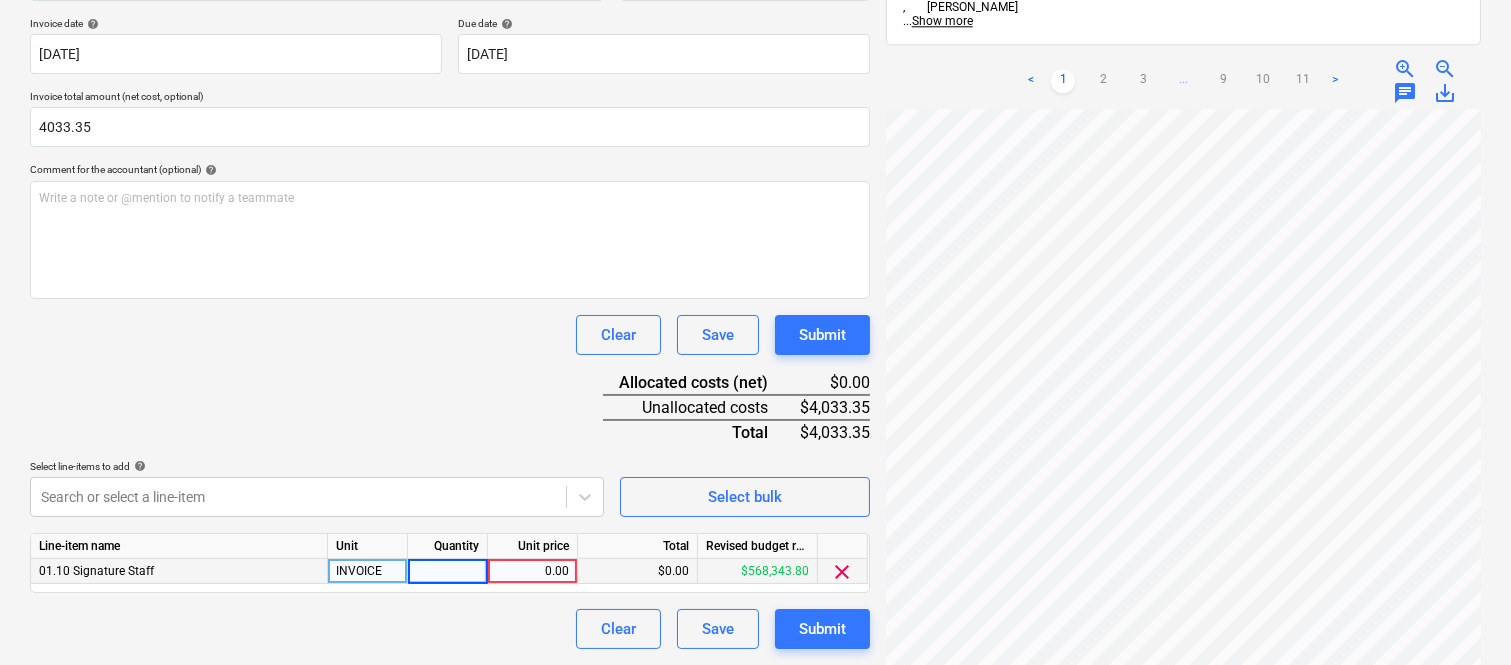 type on "1" 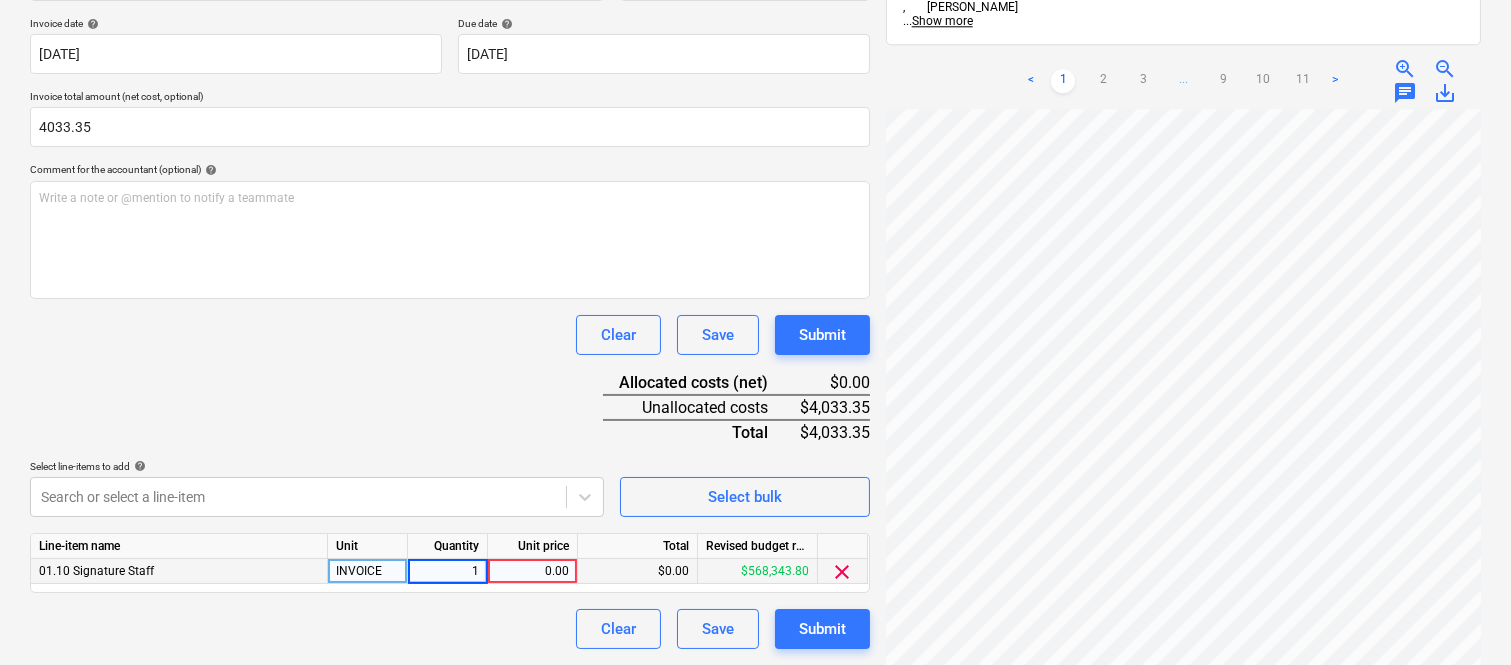 click on "0.00" at bounding box center [532, 571] 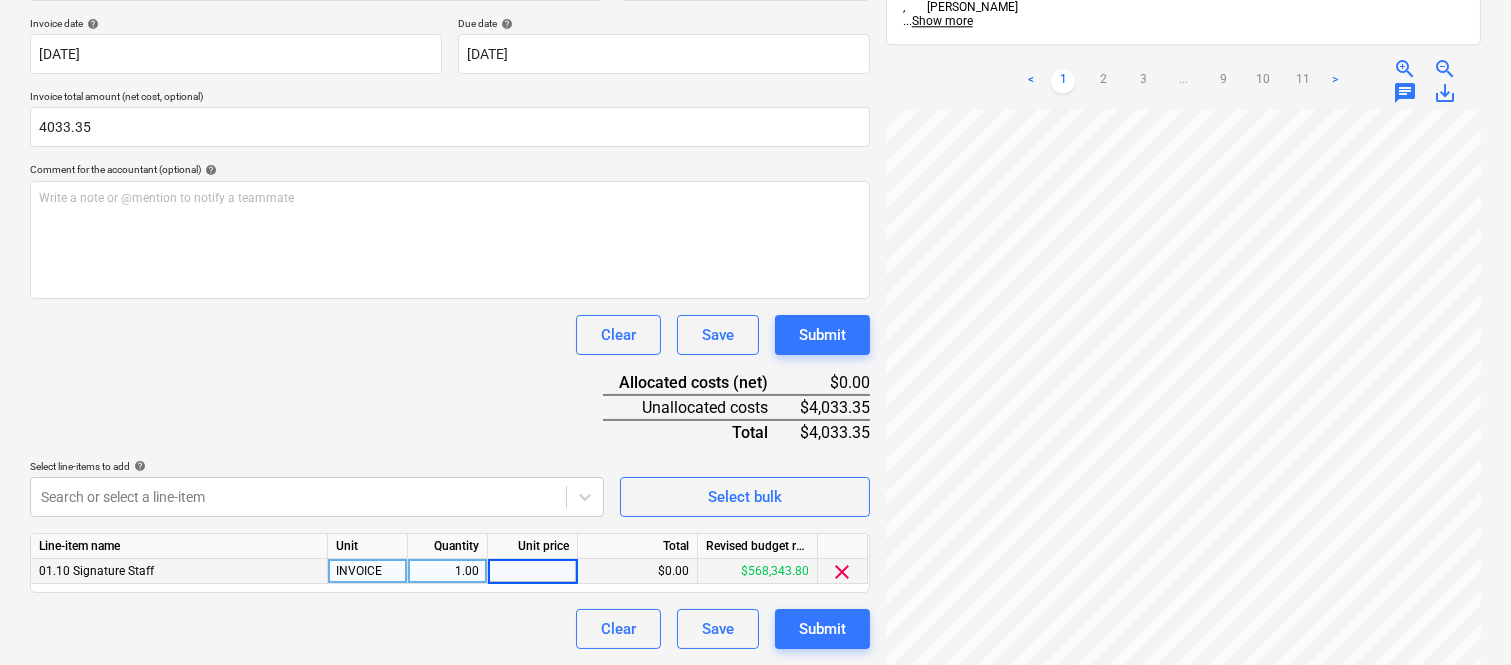 type on "4,033.35" 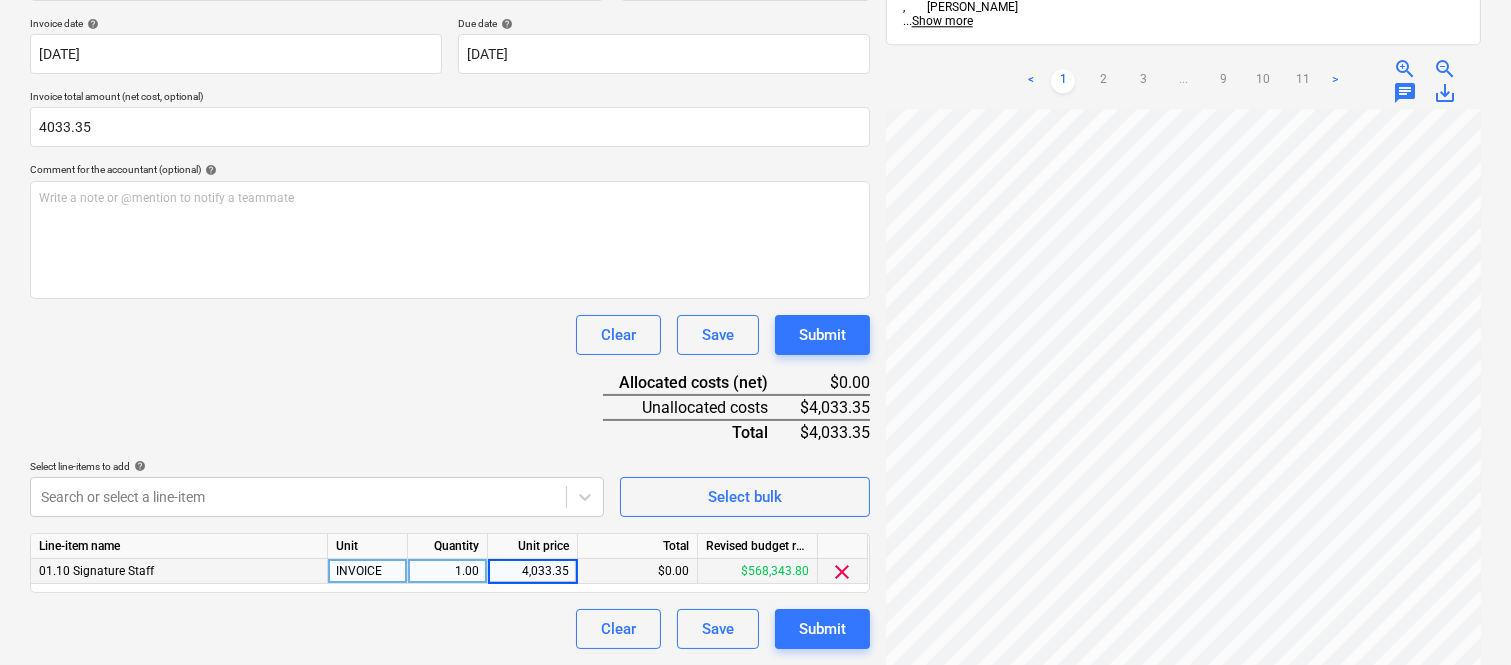 click on "Clear Save Submit" at bounding box center (450, 629) 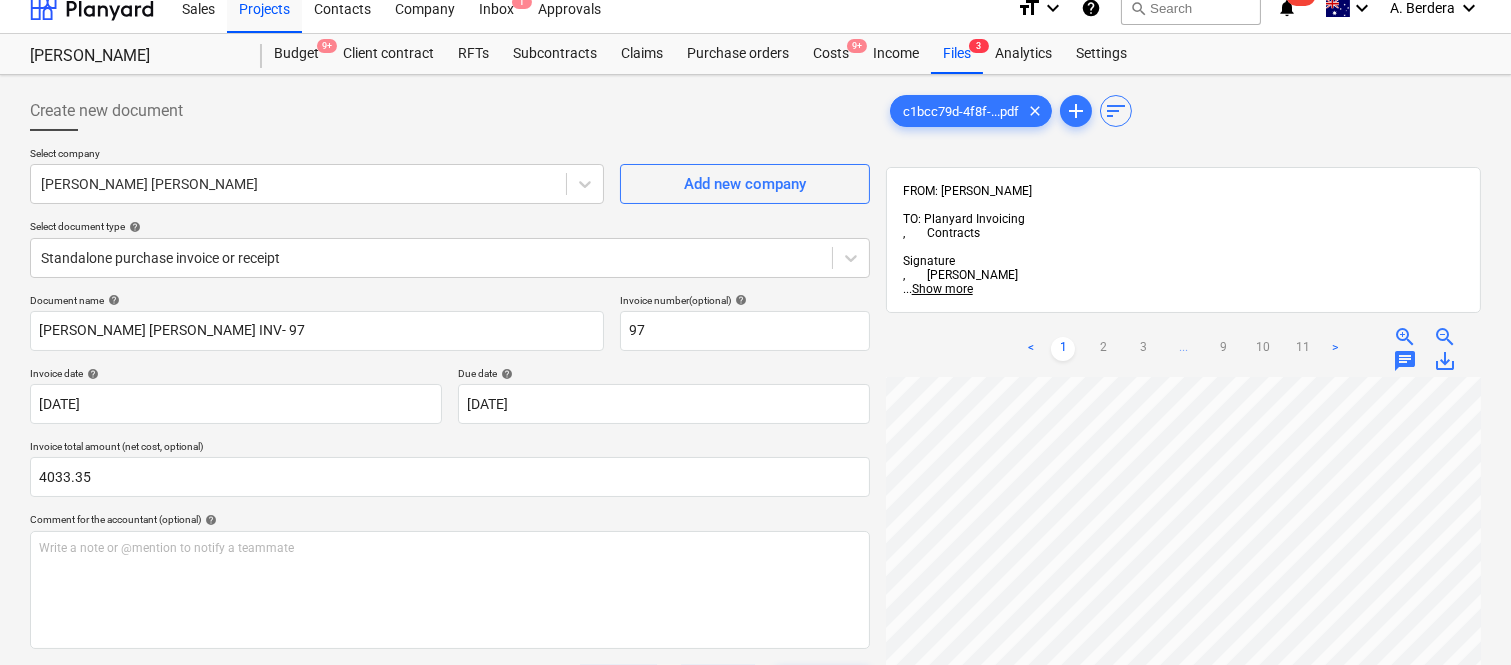 scroll, scrollTop: 0, scrollLeft: 0, axis: both 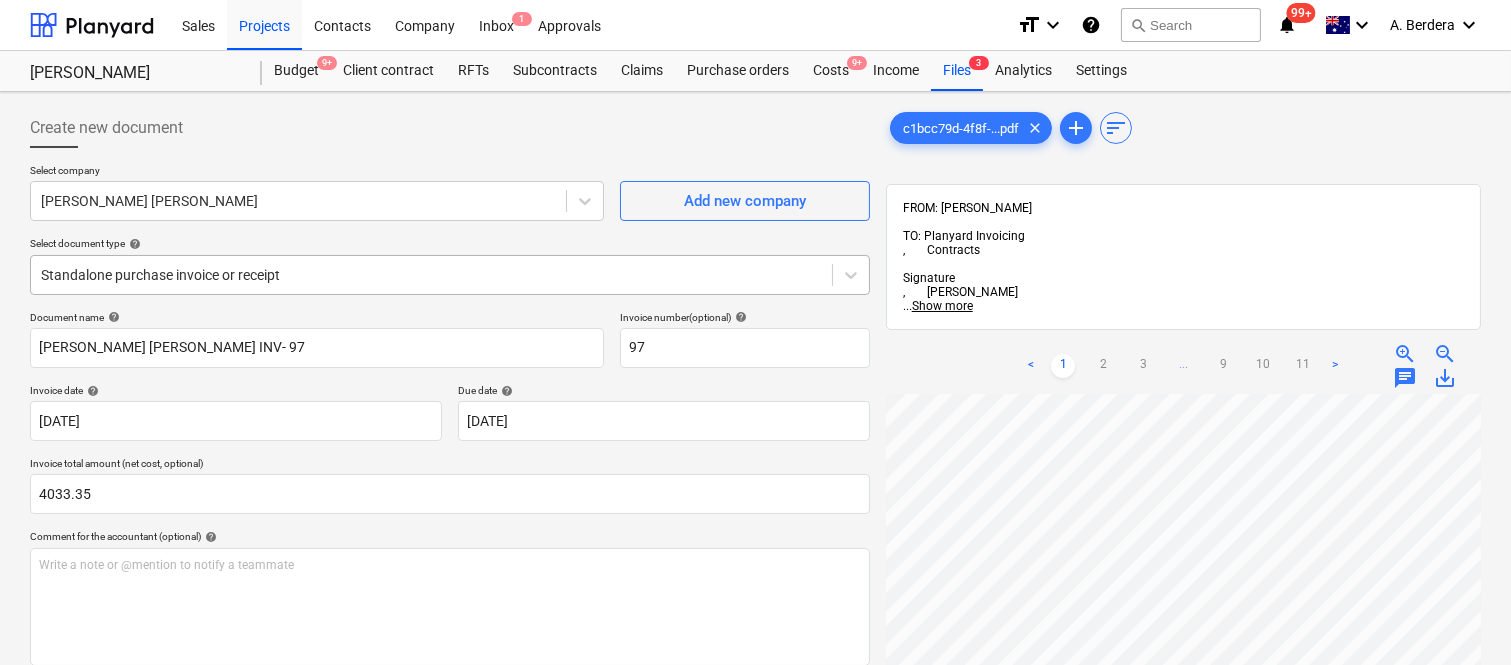 click at bounding box center [431, 275] 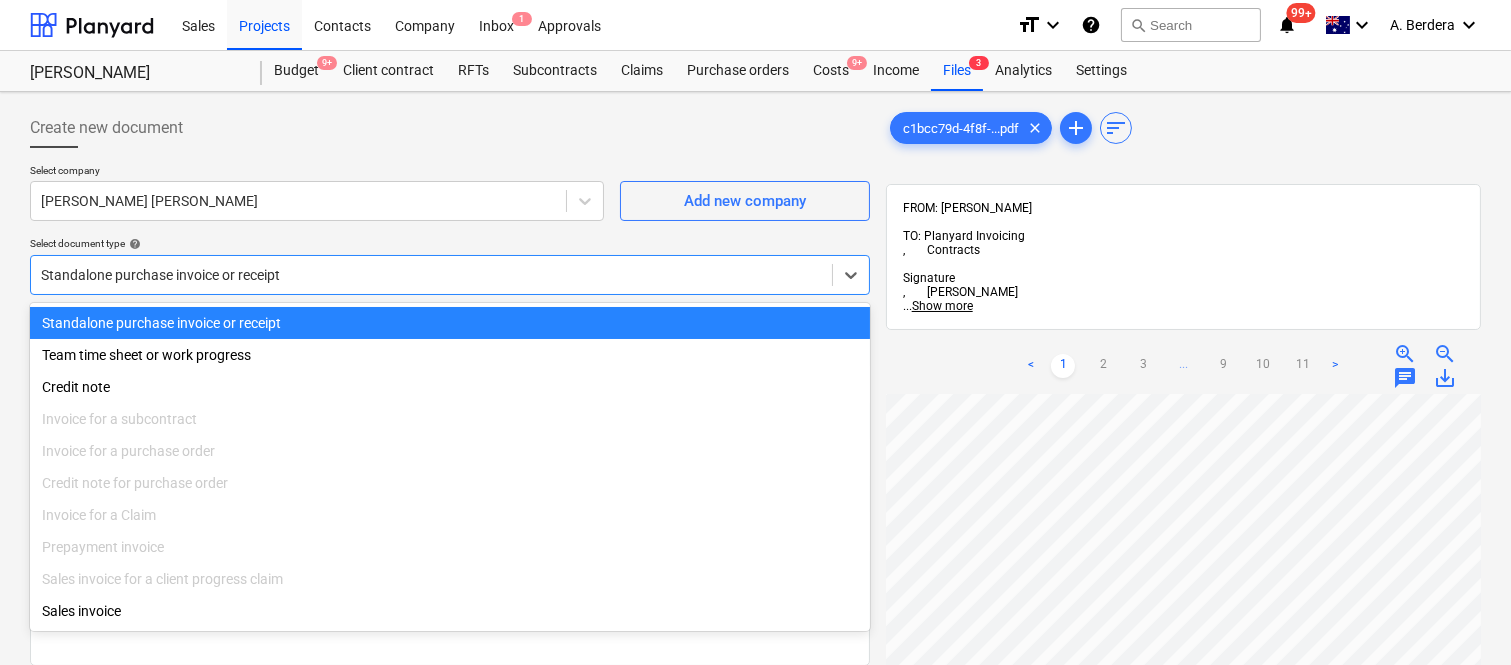 click on "Standalone purchase invoice or receipt" at bounding box center [450, 323] 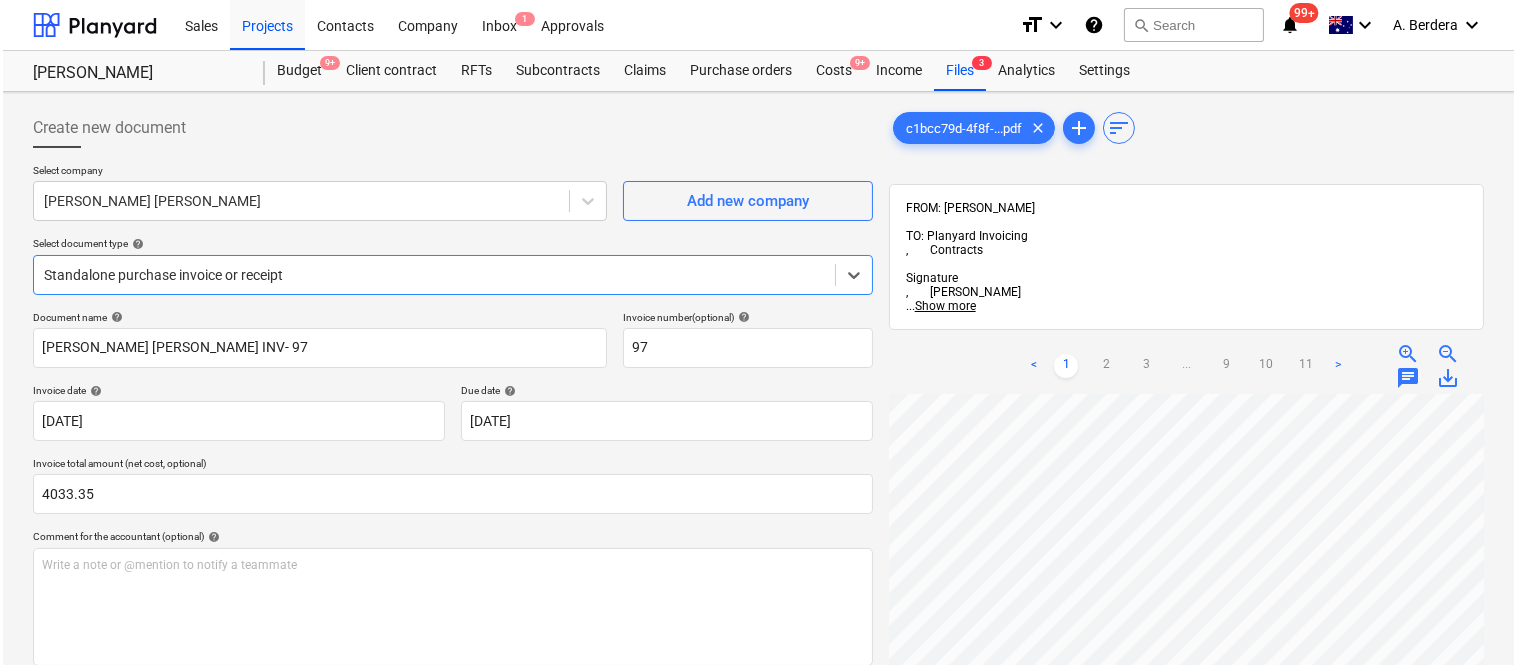 scroll, scrollTop: 367, scrollLeft: 0, axis: vertical 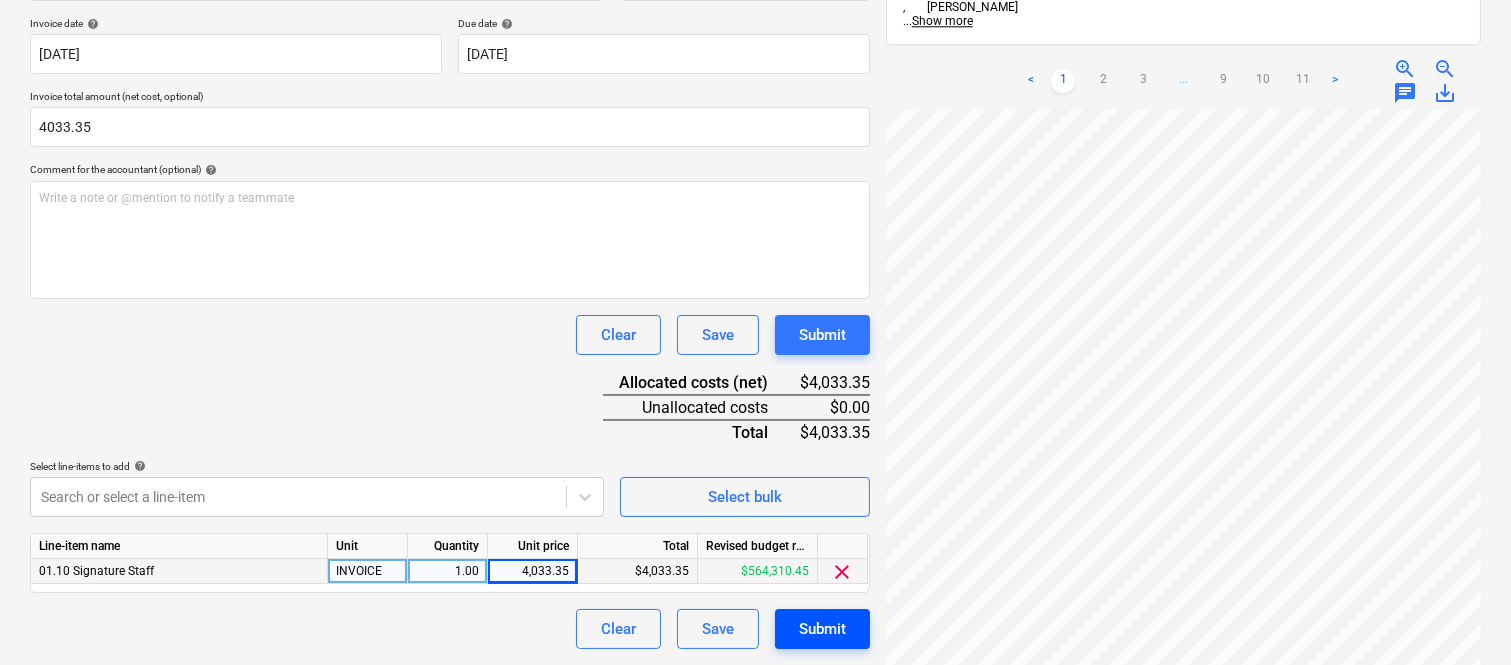 click on "Submit" at bounding box center (822, 629) 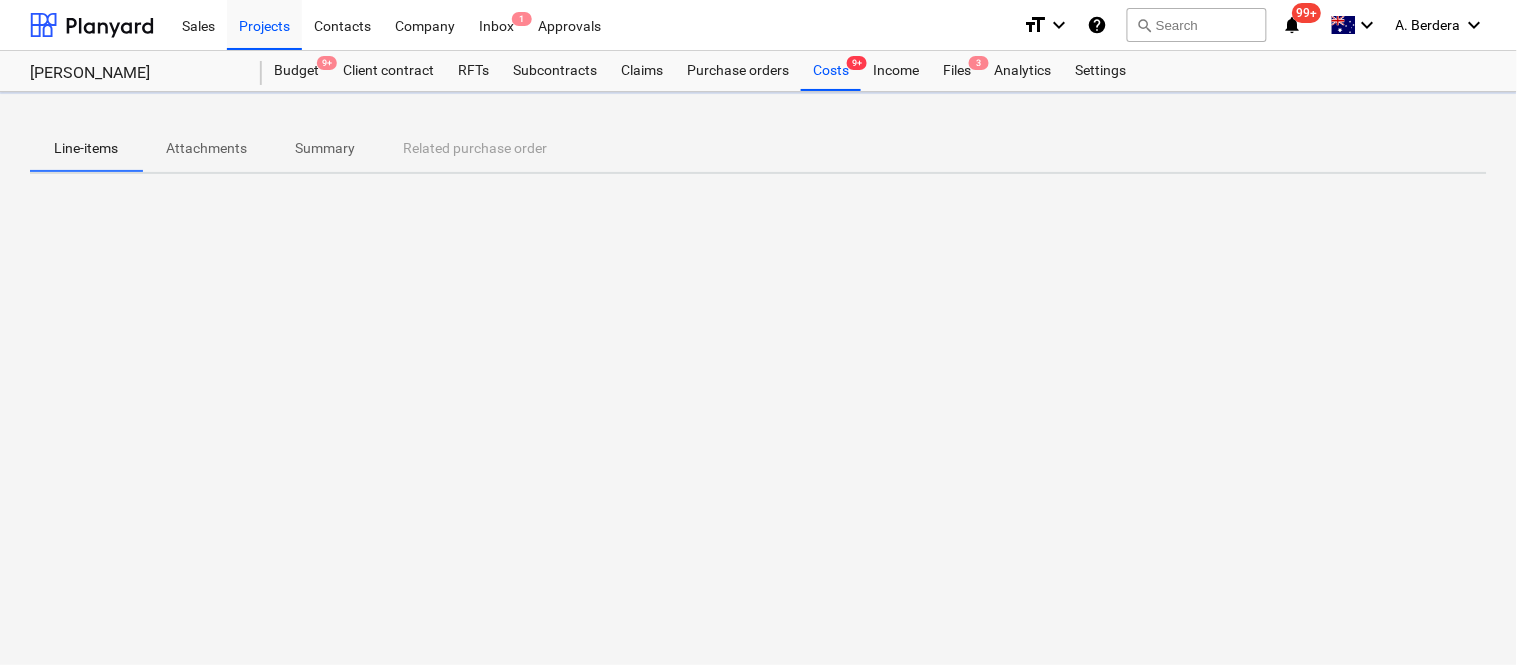 scroll, scrollTop: 0, scrollLeft: 0, axis: both 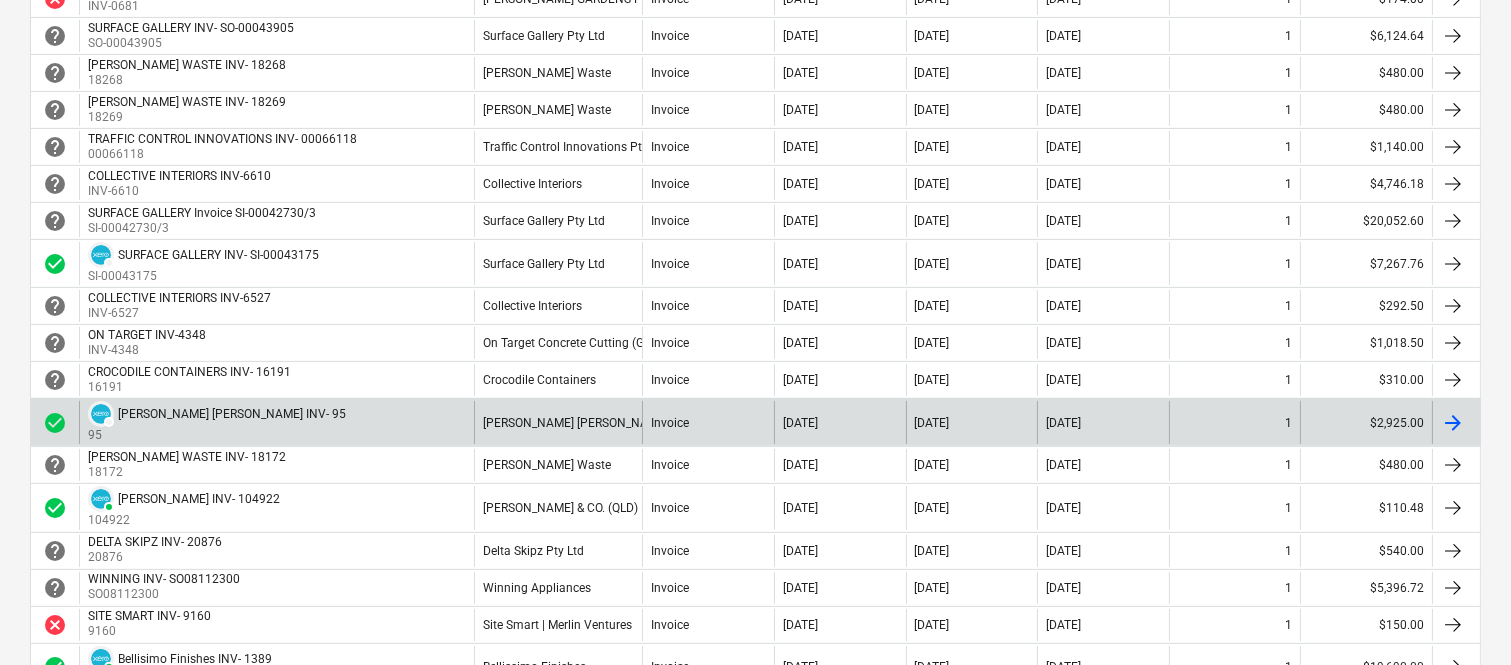 click on "[PERSON_NAME] [PERSON_NAME]" at bounding box center (558, 422) 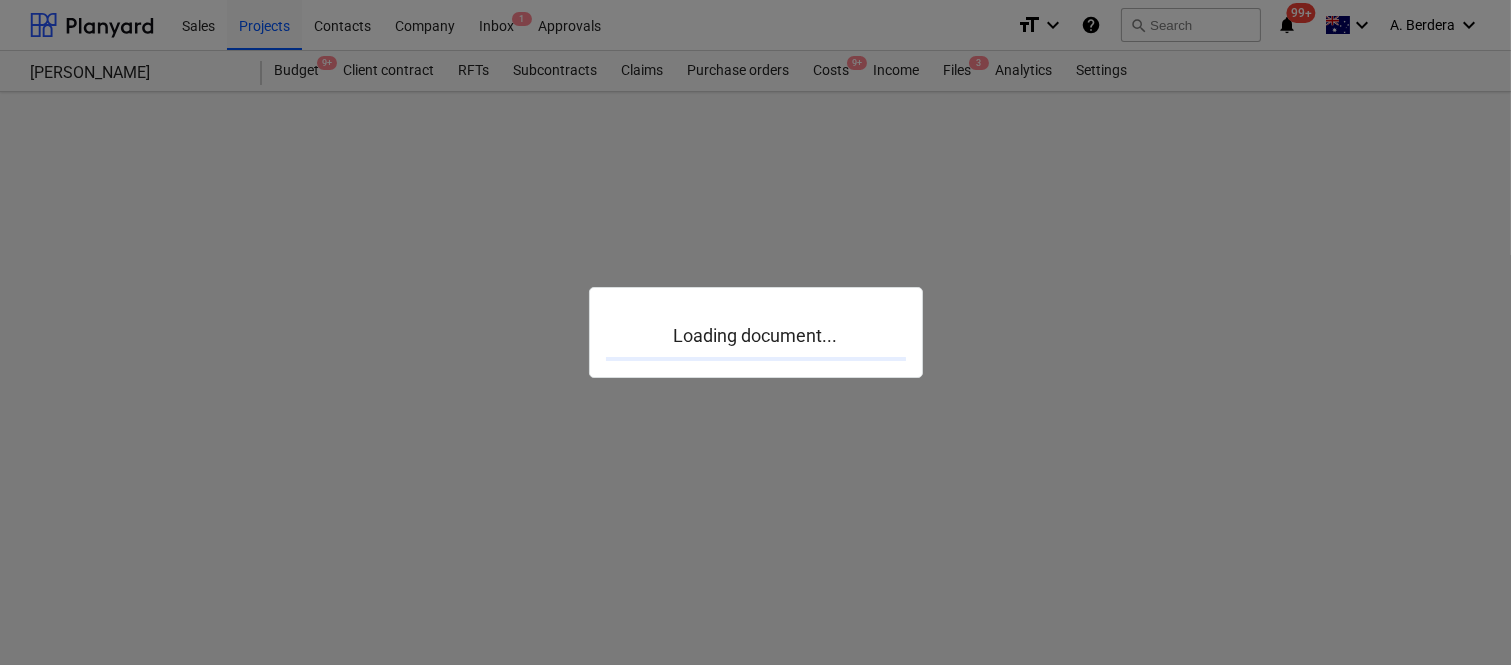 scroll, scrollTop: 0, scrollLeft: 0, axis: both 